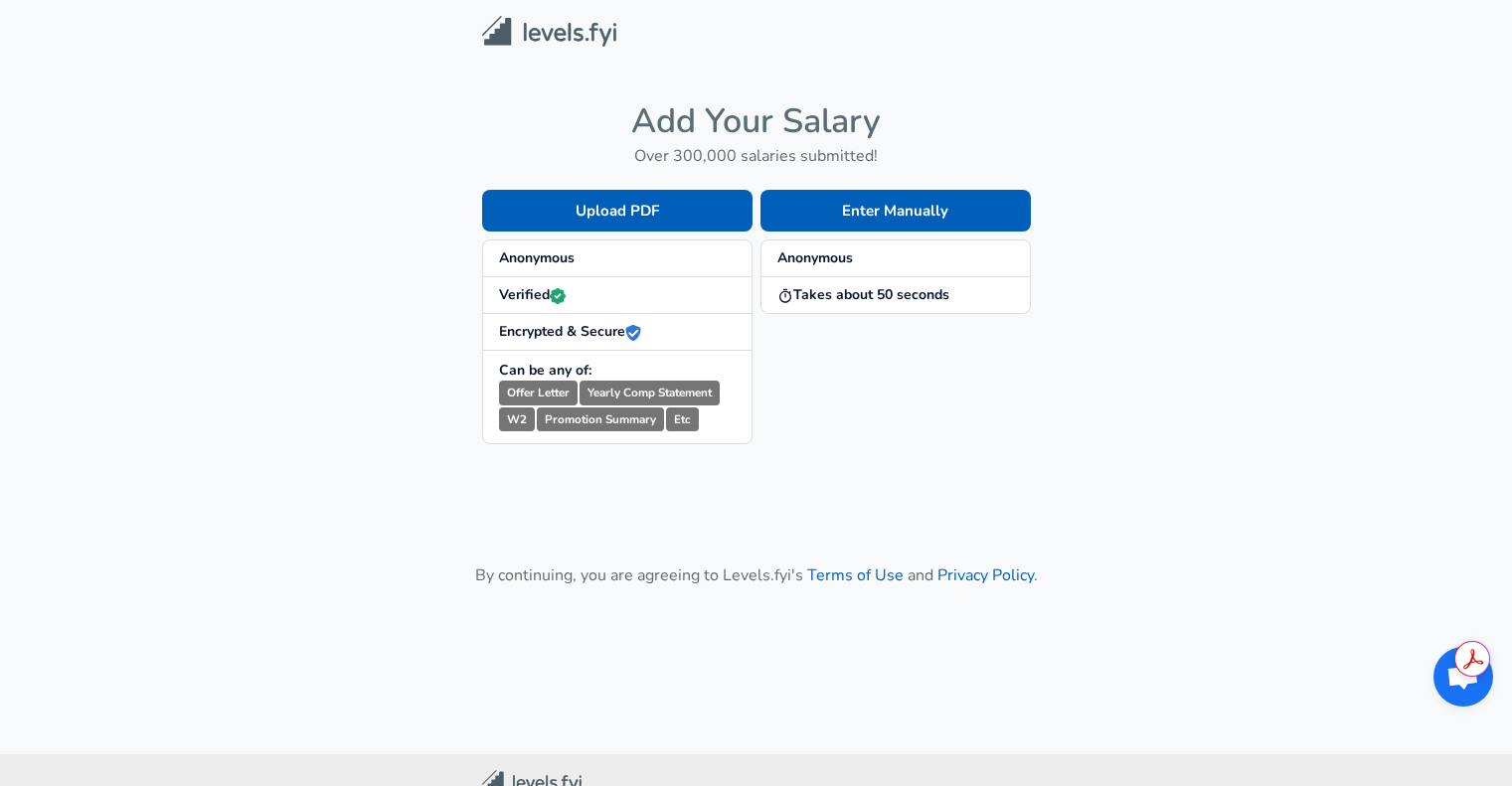 scroll, scrollTop: 0, scrollLeft: 0, axis: both 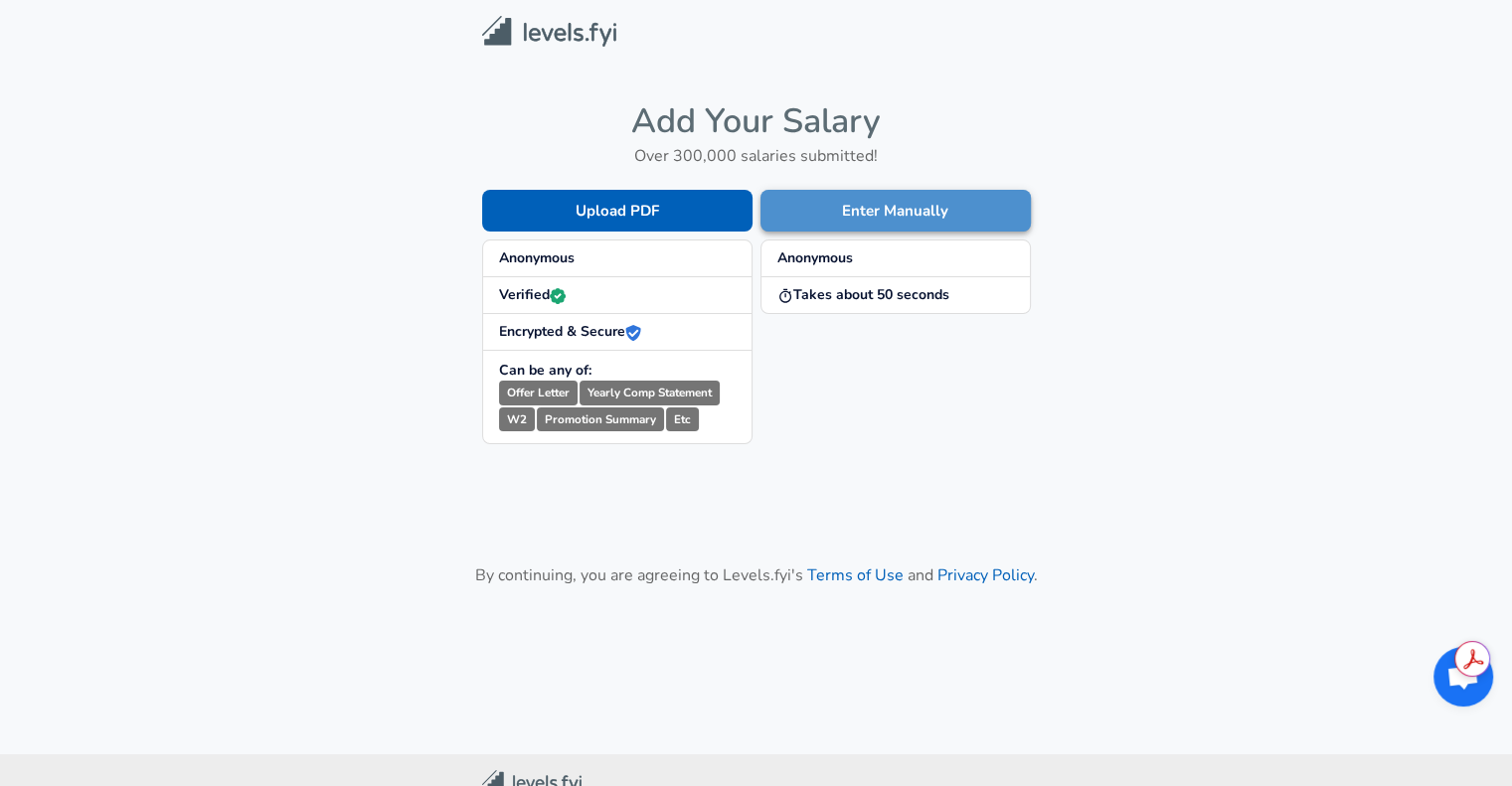 click on "Enter Manually" at bounding box center (896, 211) 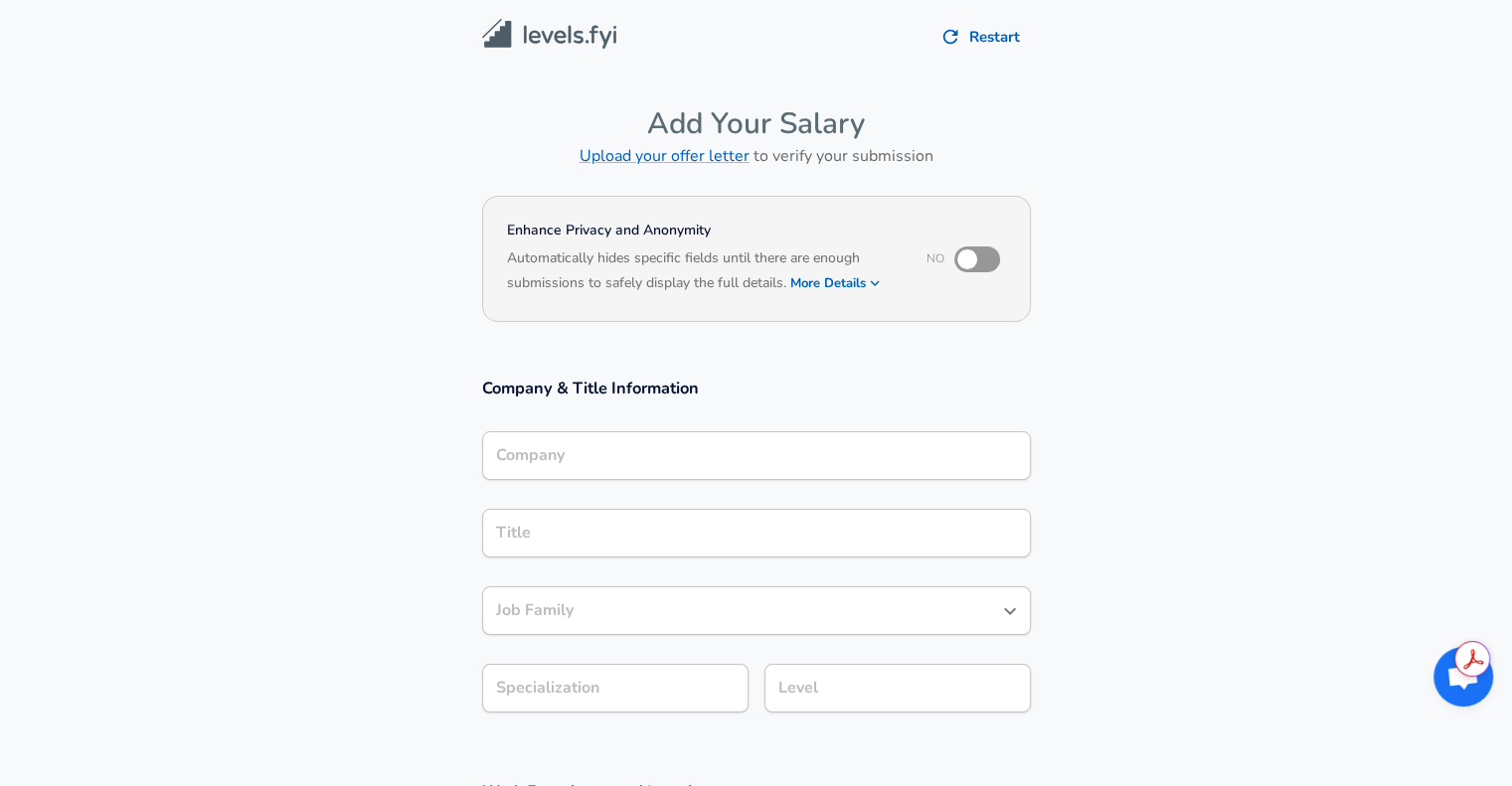 scroll, scrollTop: 20, scrollLeft: 0, axis: vertical 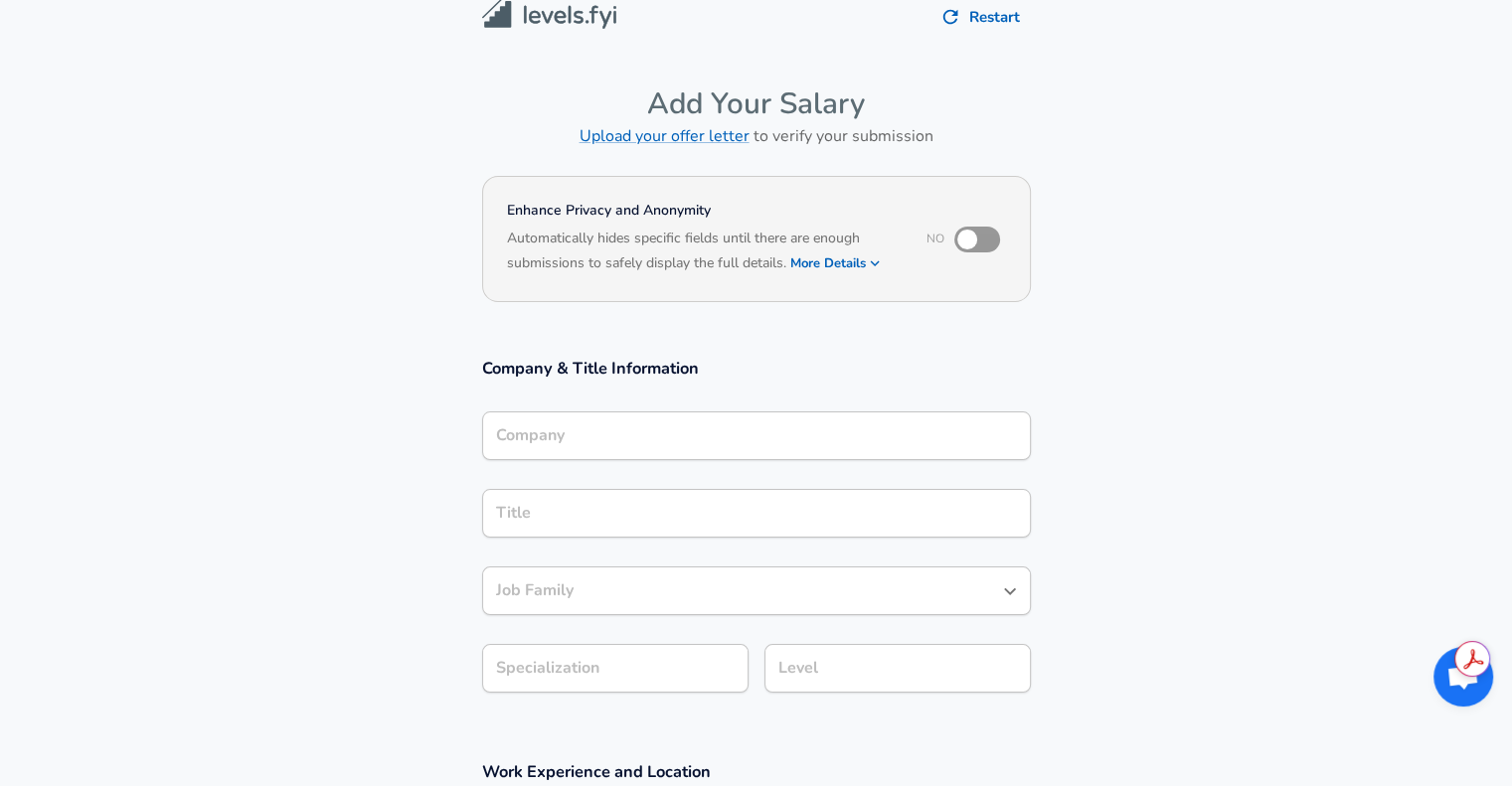 click on "Company" at bounding box center (756, 435) 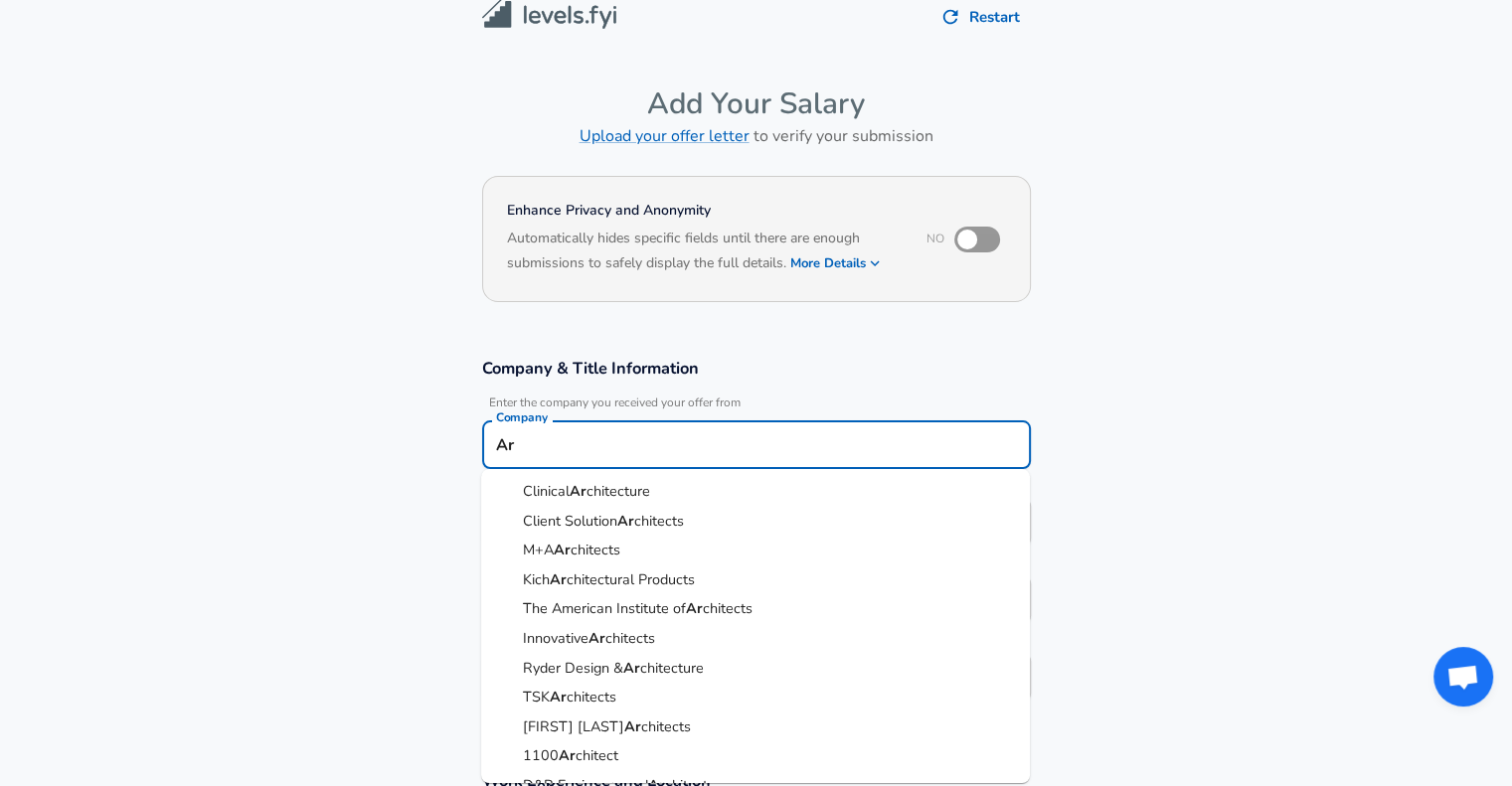 type on "A" 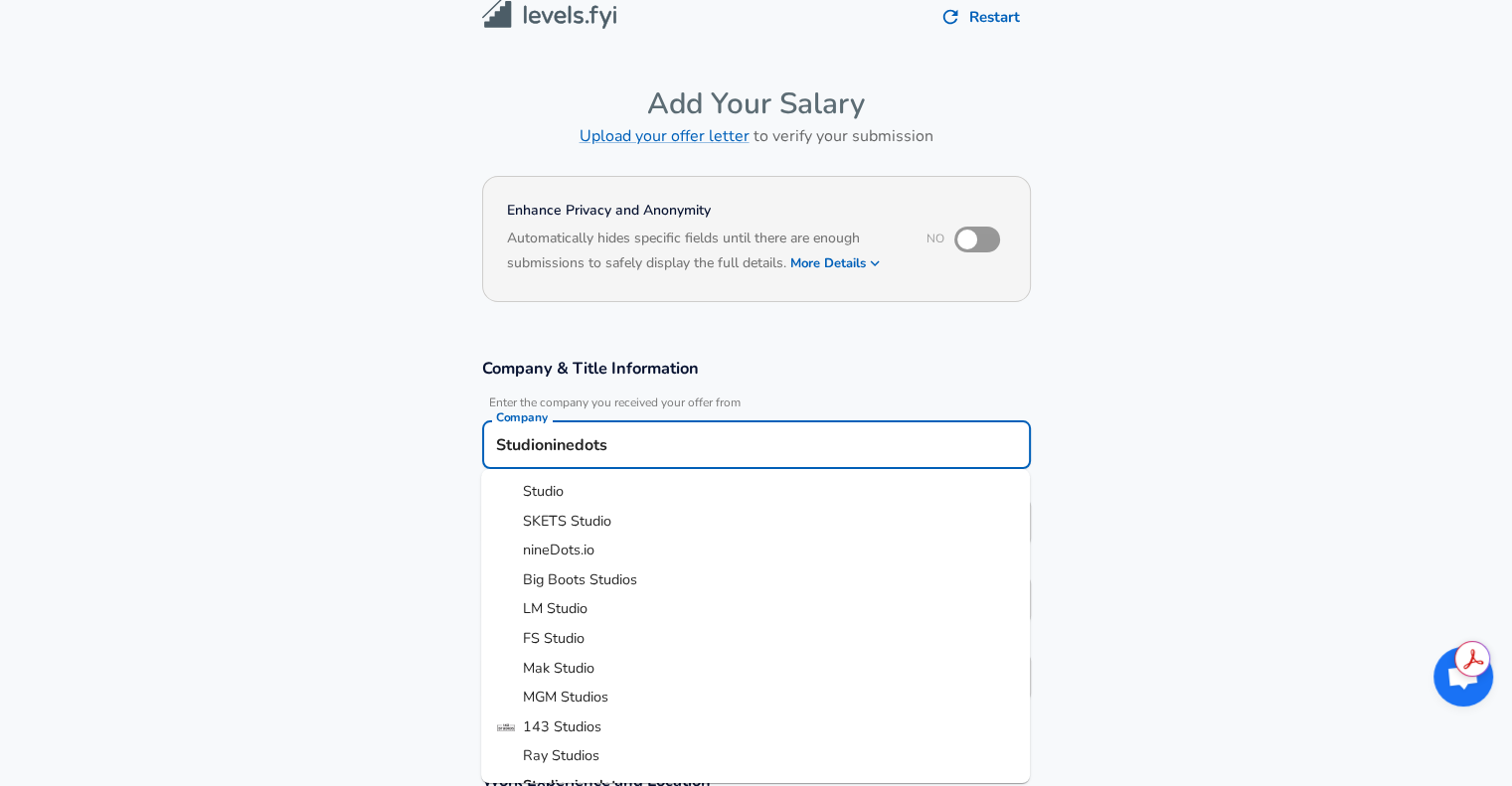 scroll, scrollTop: 24, scrollLeft: 0, axis: vertical 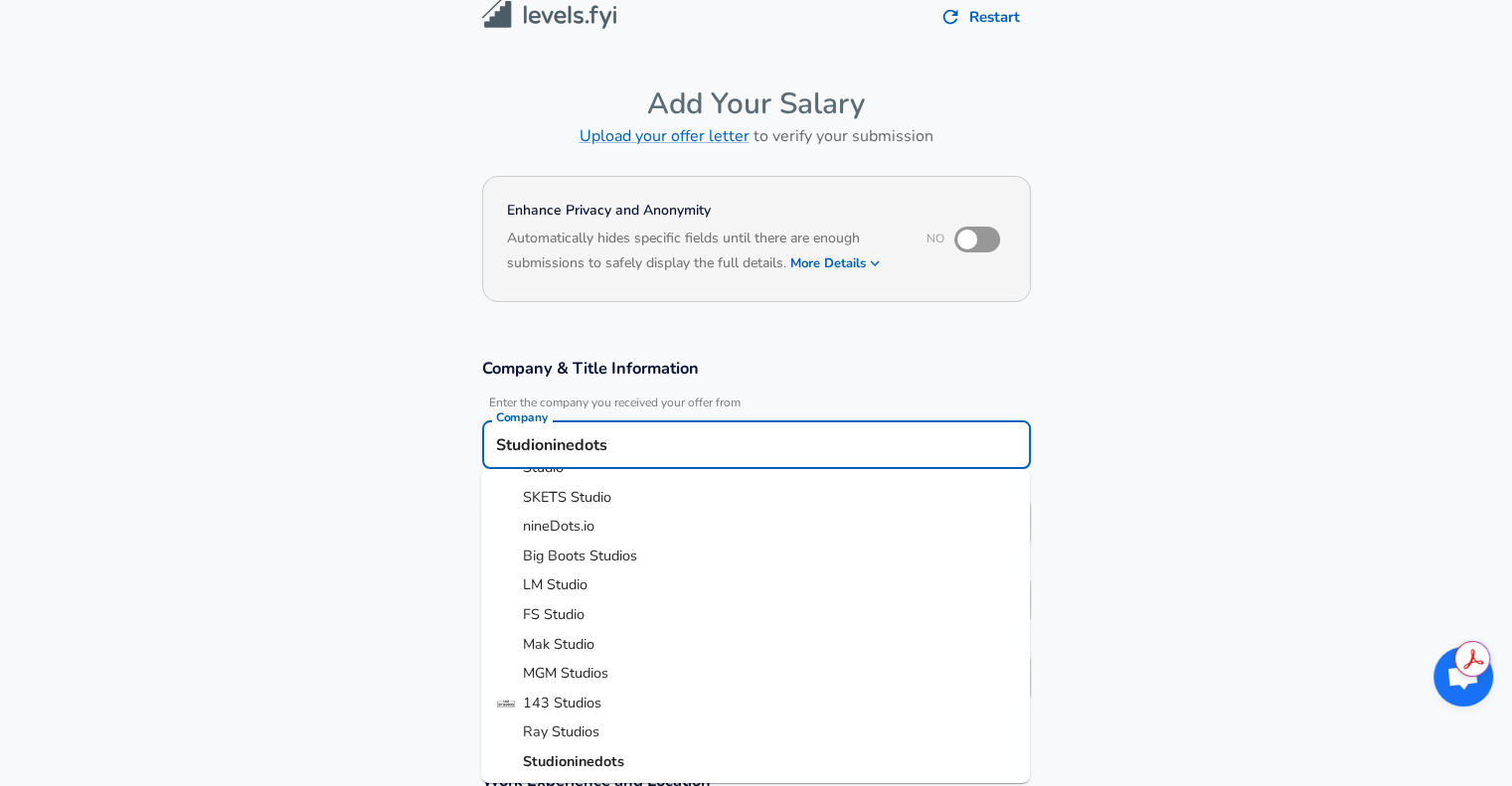 click on "Studioninedots" at bounding box center [574, 761] 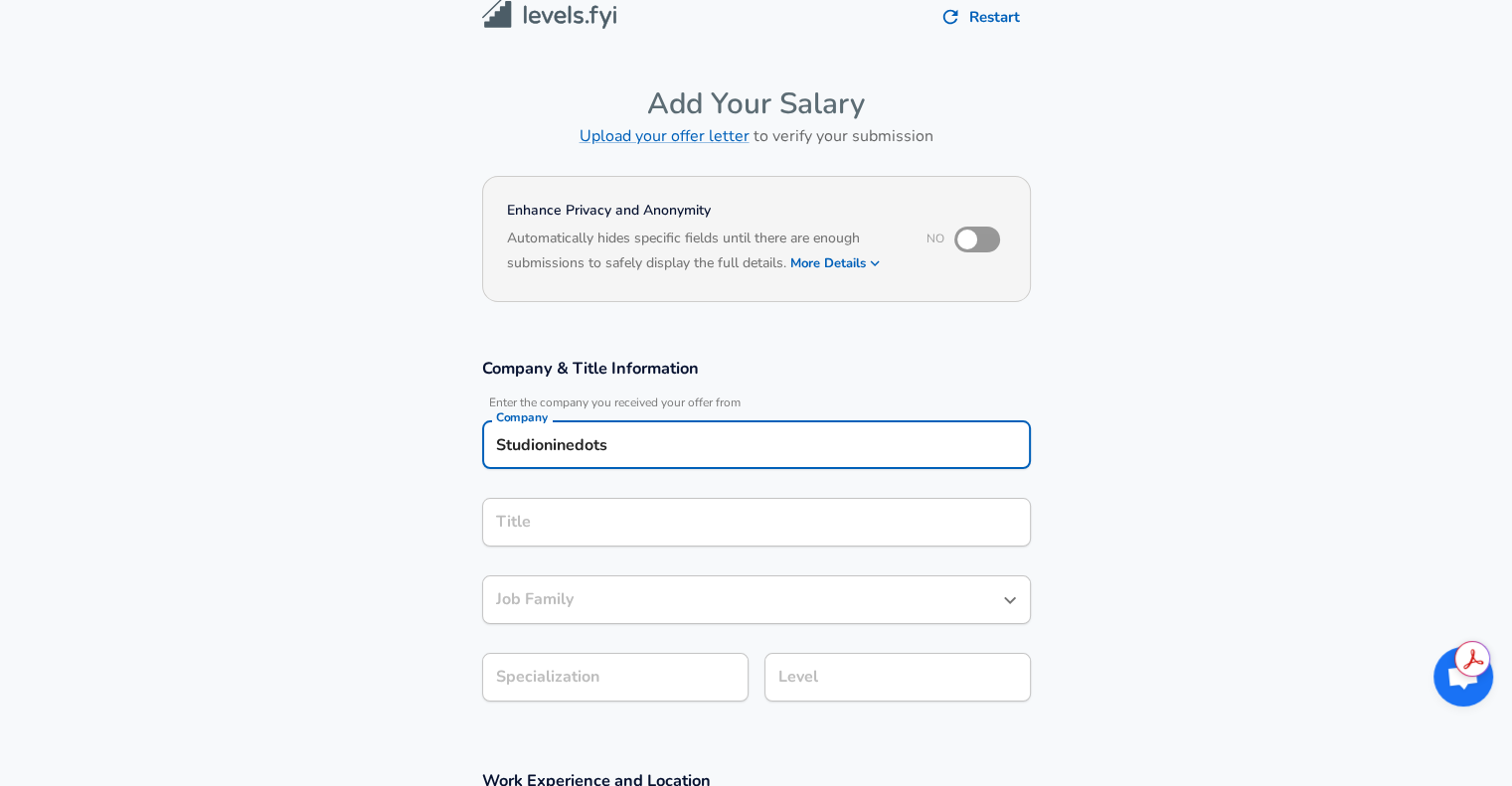 type on "Studioninedots" 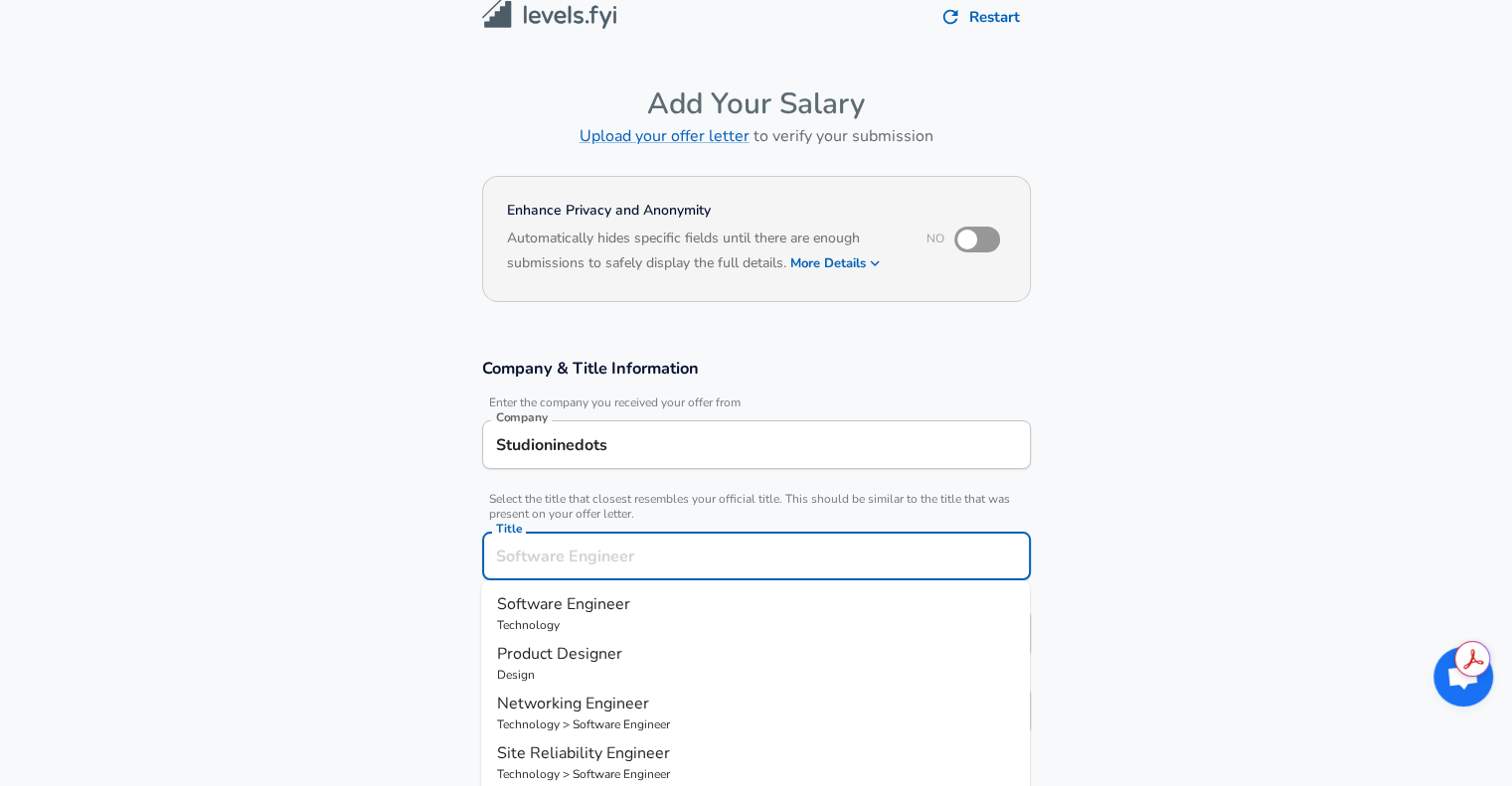 scroll, scrollTop: 60, scrollLeft: 0, axis: vertical 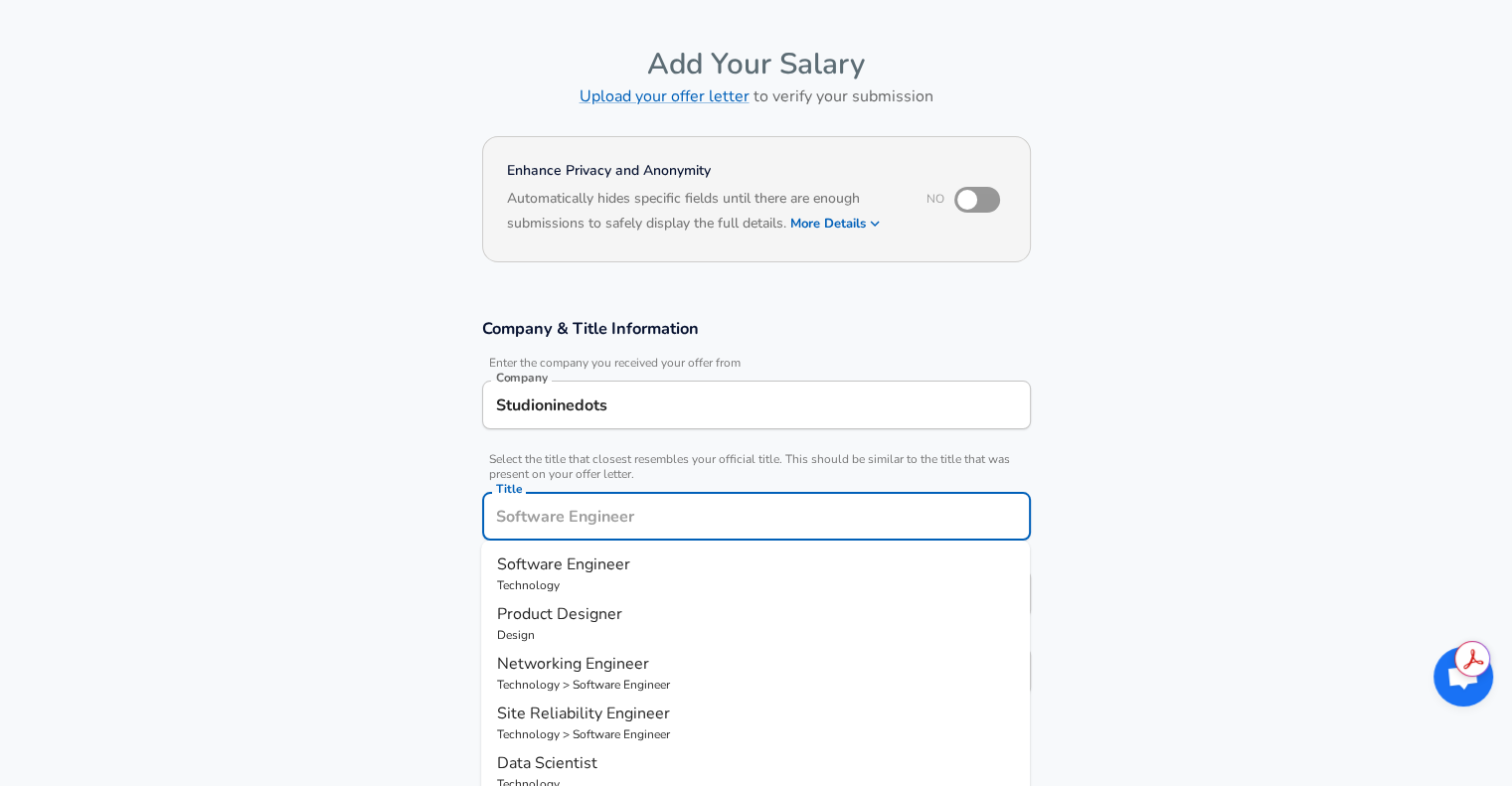 click on "Title" at bounding box center (756, 516) 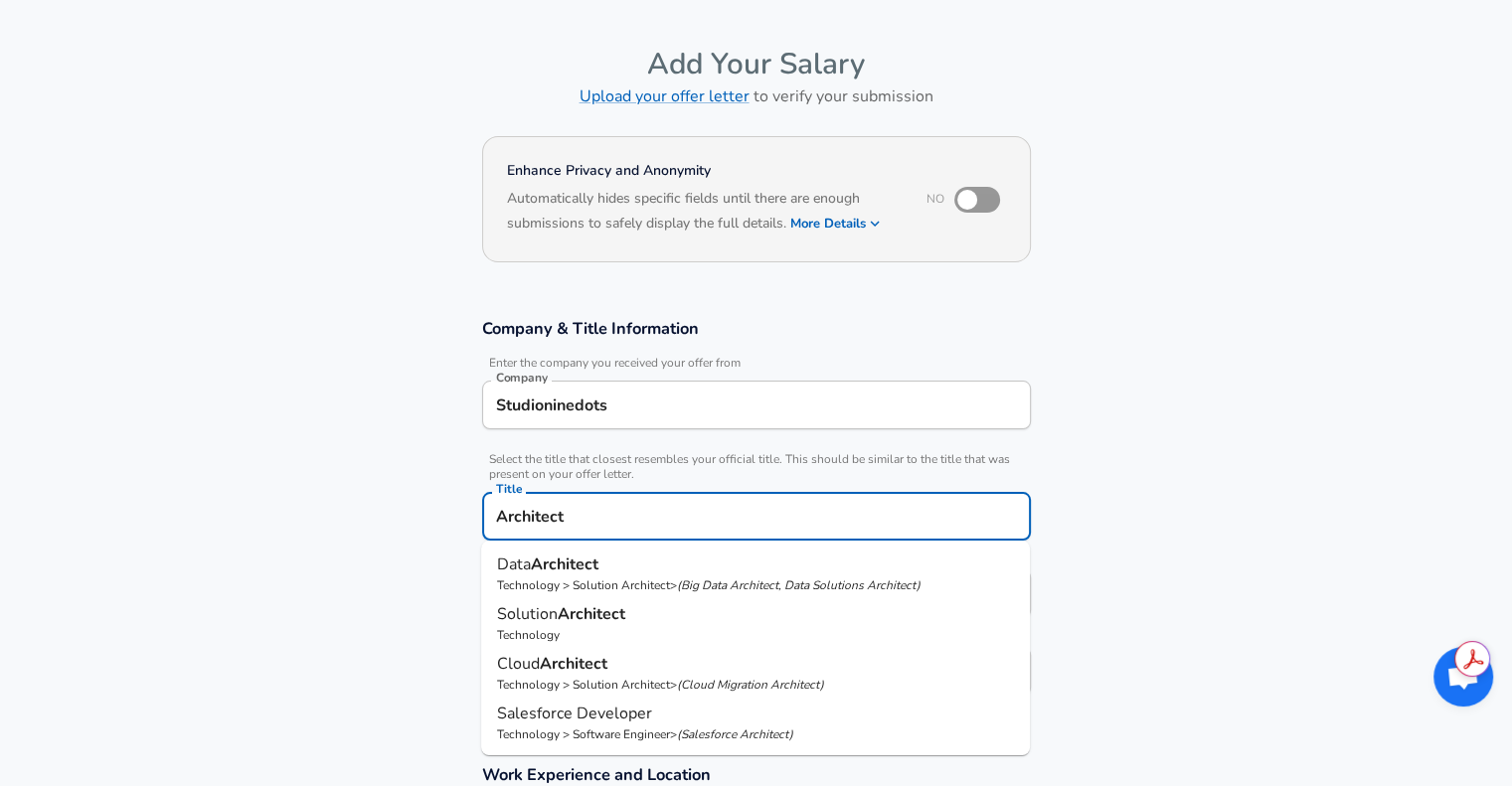 type on "Architect" 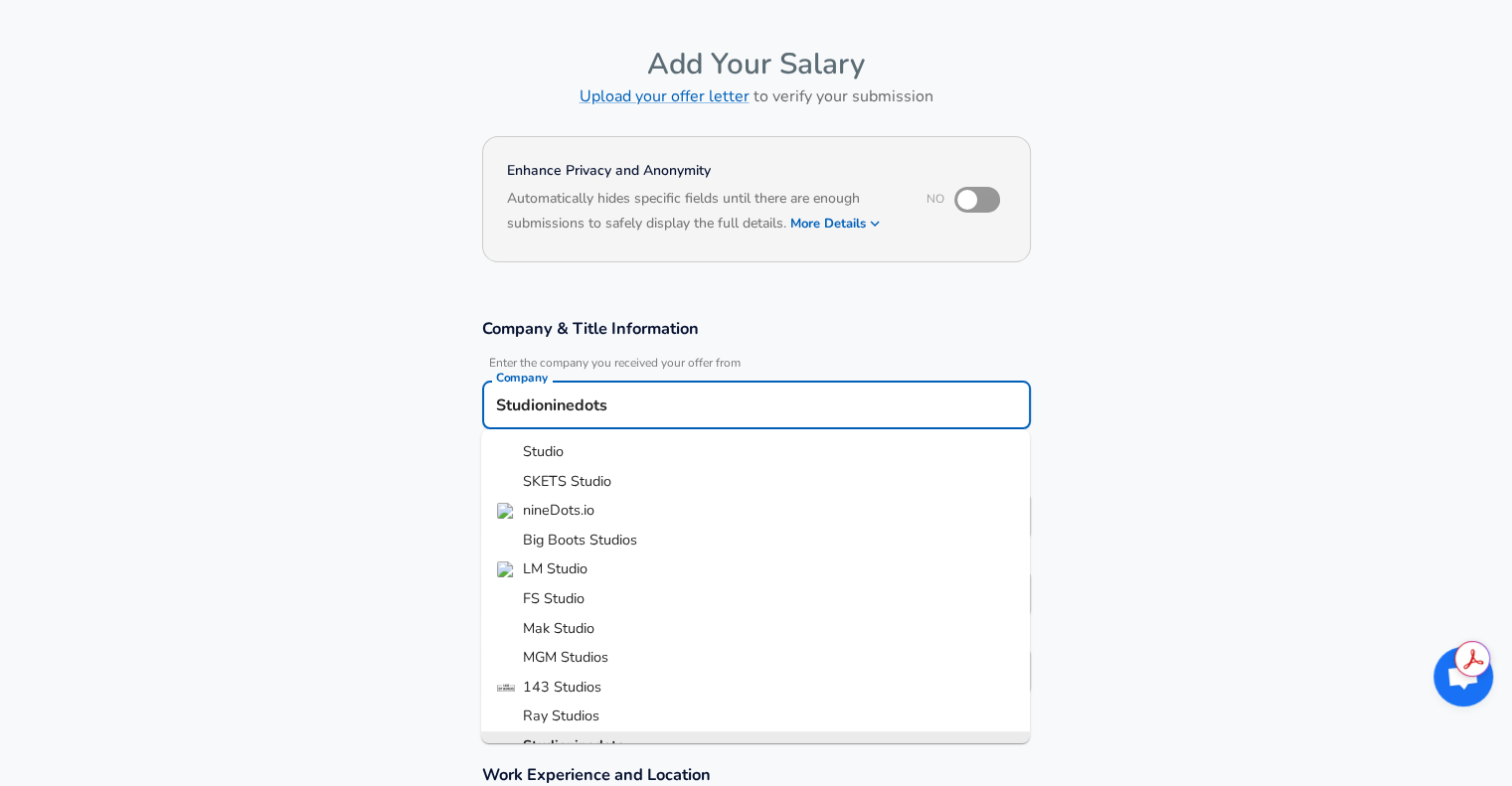 scroll, scrollTop: 18, scrollLeft: 0, axis: vertical 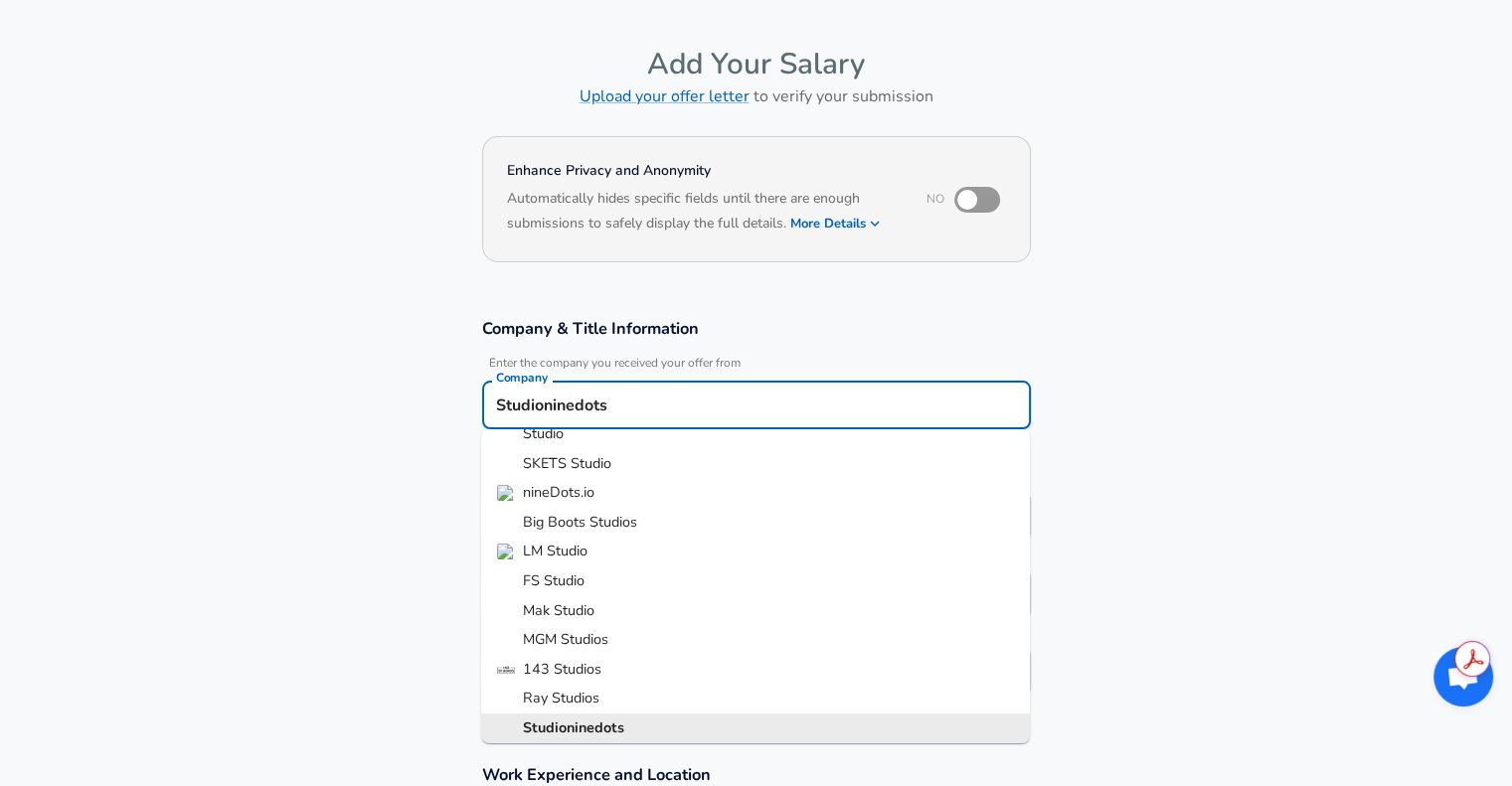 drag, startPoint x: 644, startPoint y: 401, endPoint x: 440, endPoint y: 404, distance: 204.02206 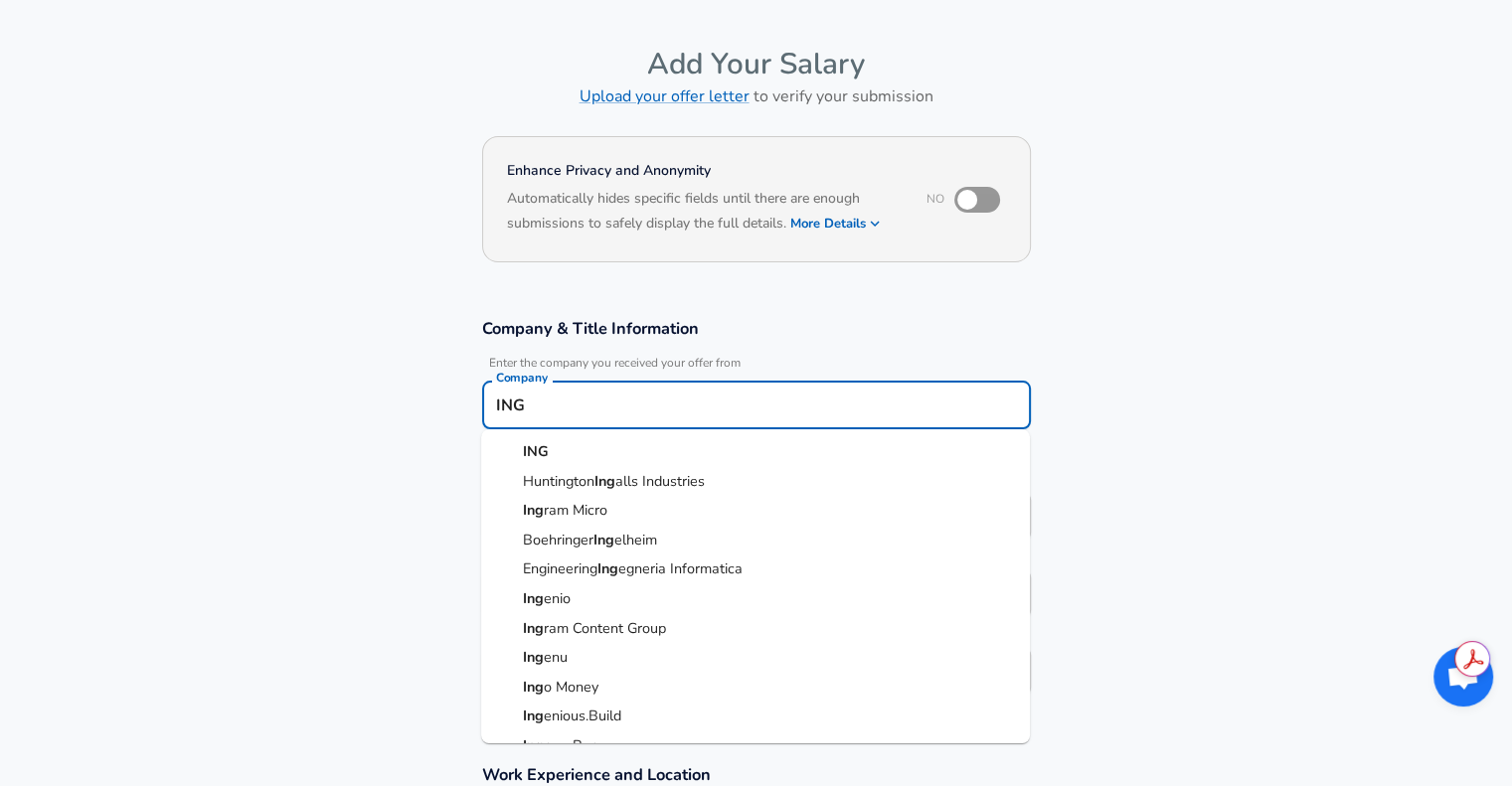 click on "ING" at bounding box center (536, 451) 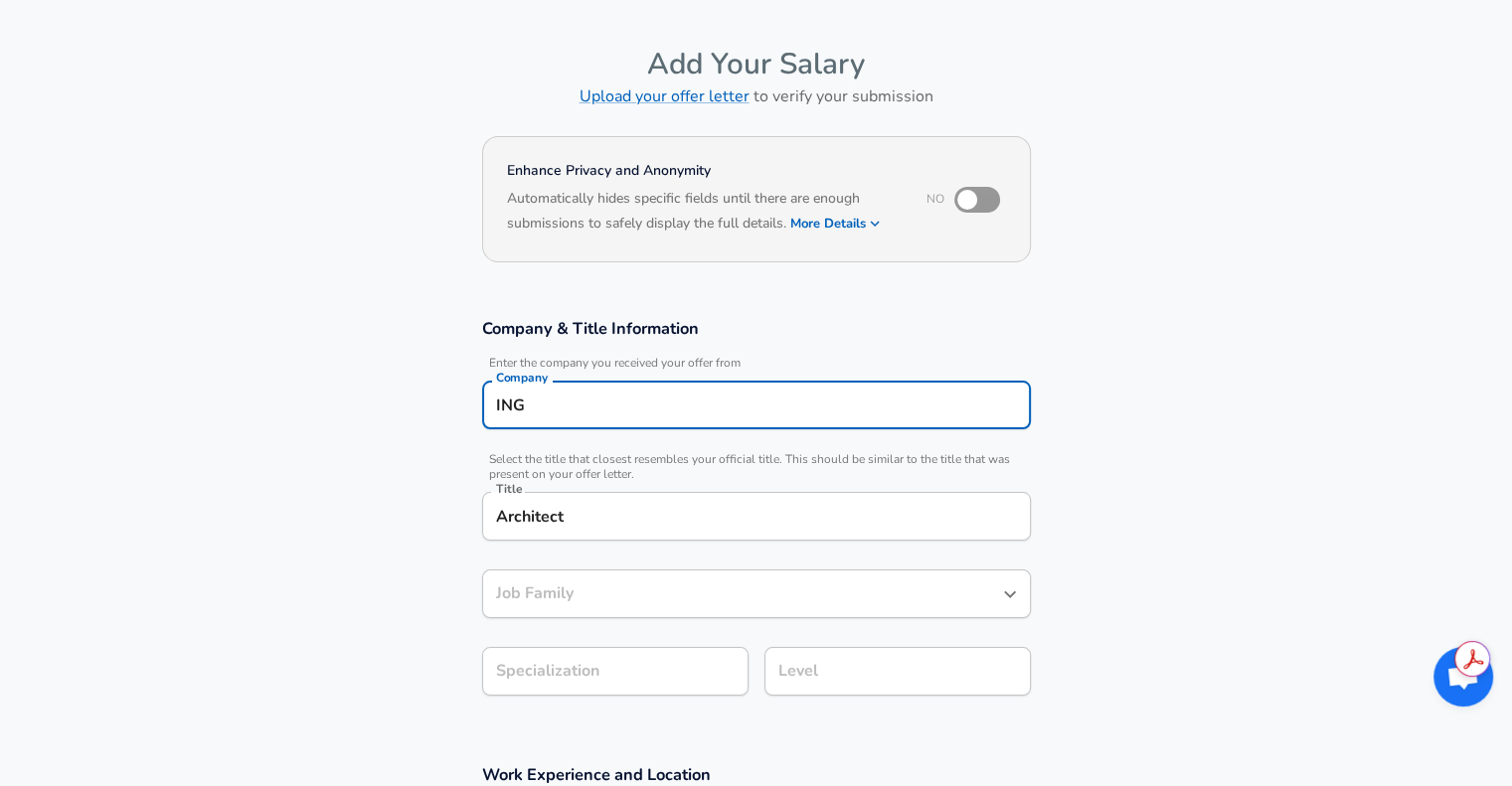 type on "ING" 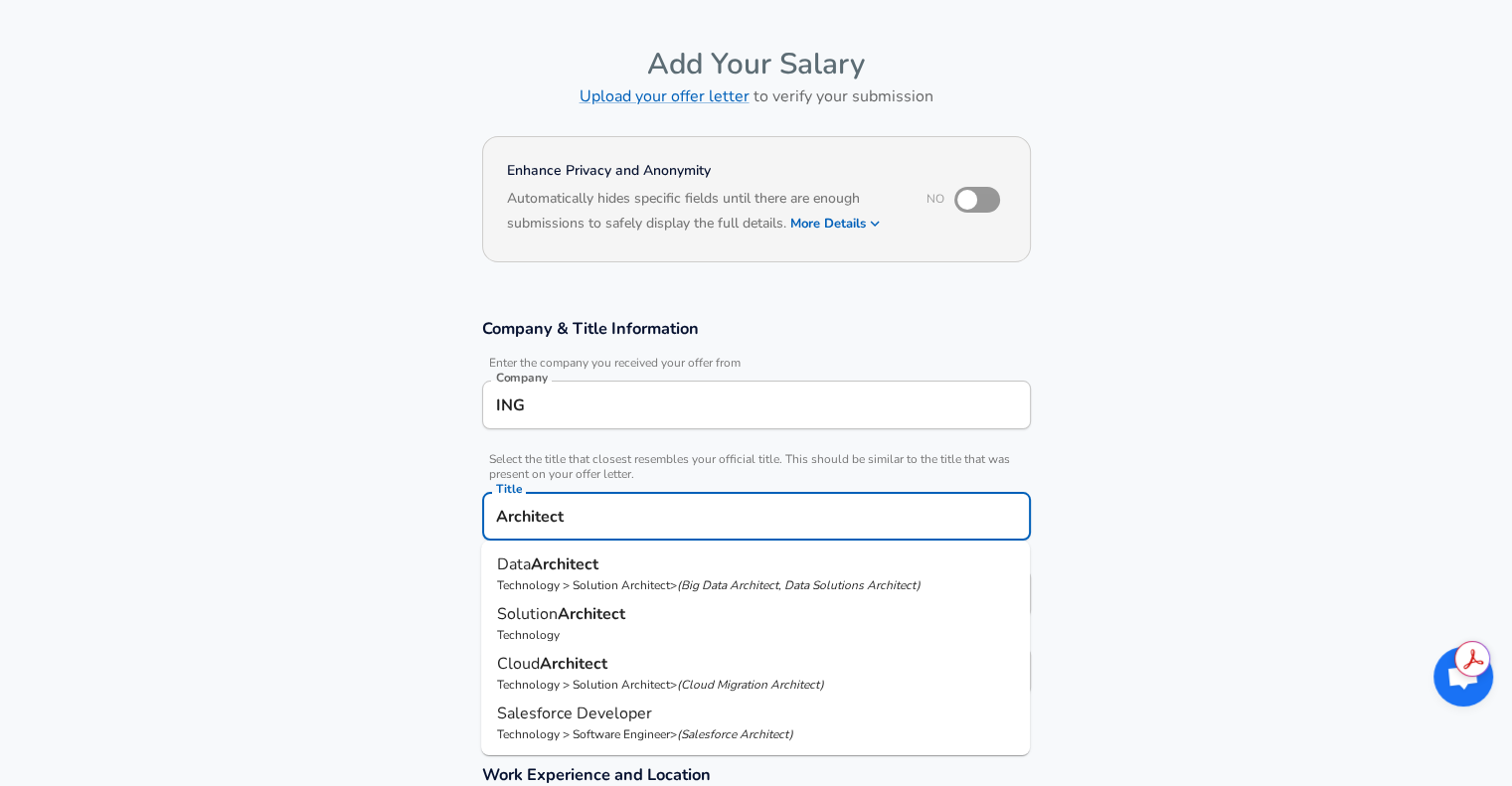 drag, startPoint x: 584, startPoint y: 516, endPoint x: 472, endPoint y: 508, distance: 112.28535 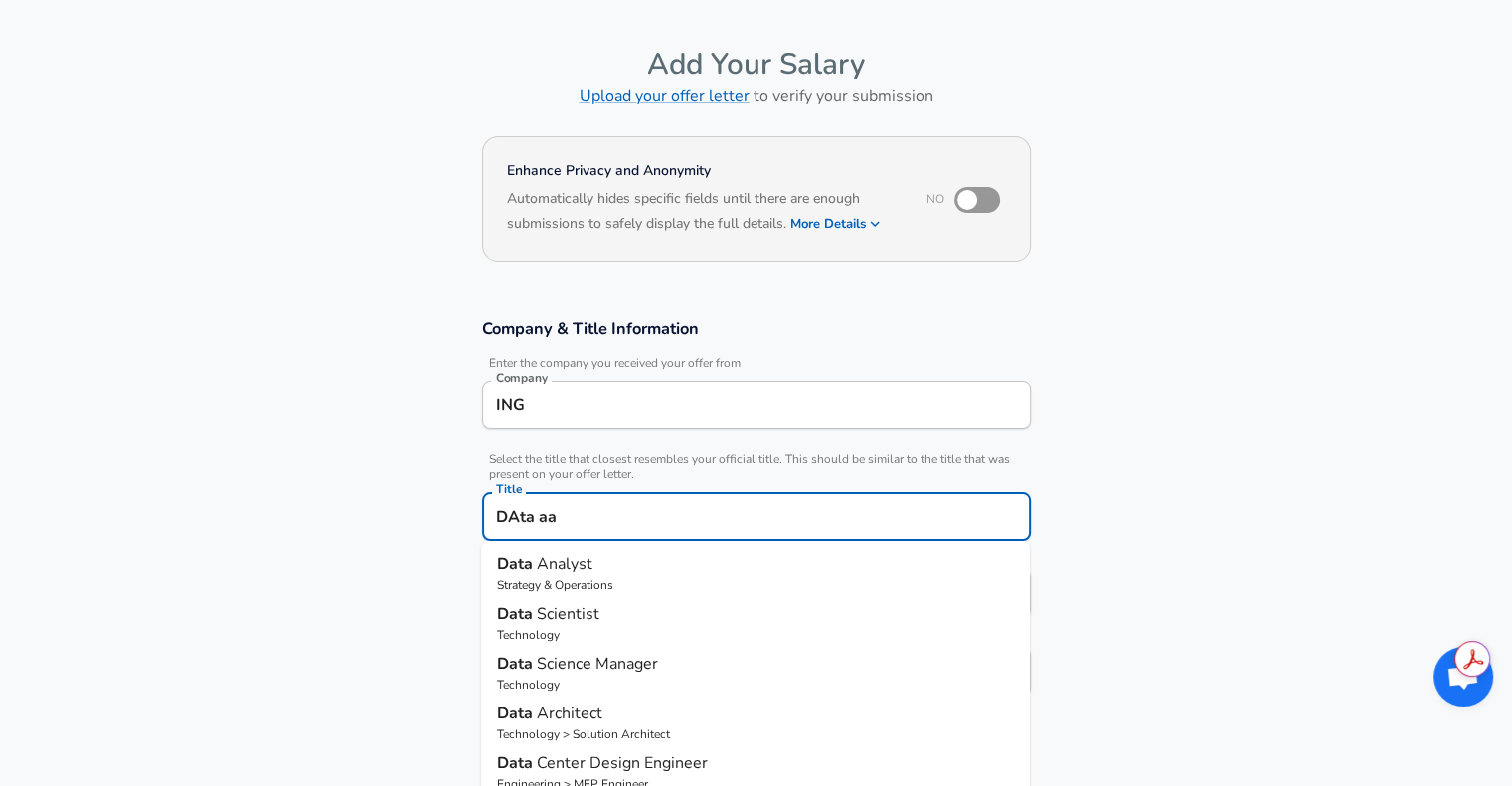 click on "Analyst" at bounding box center [565, 564] 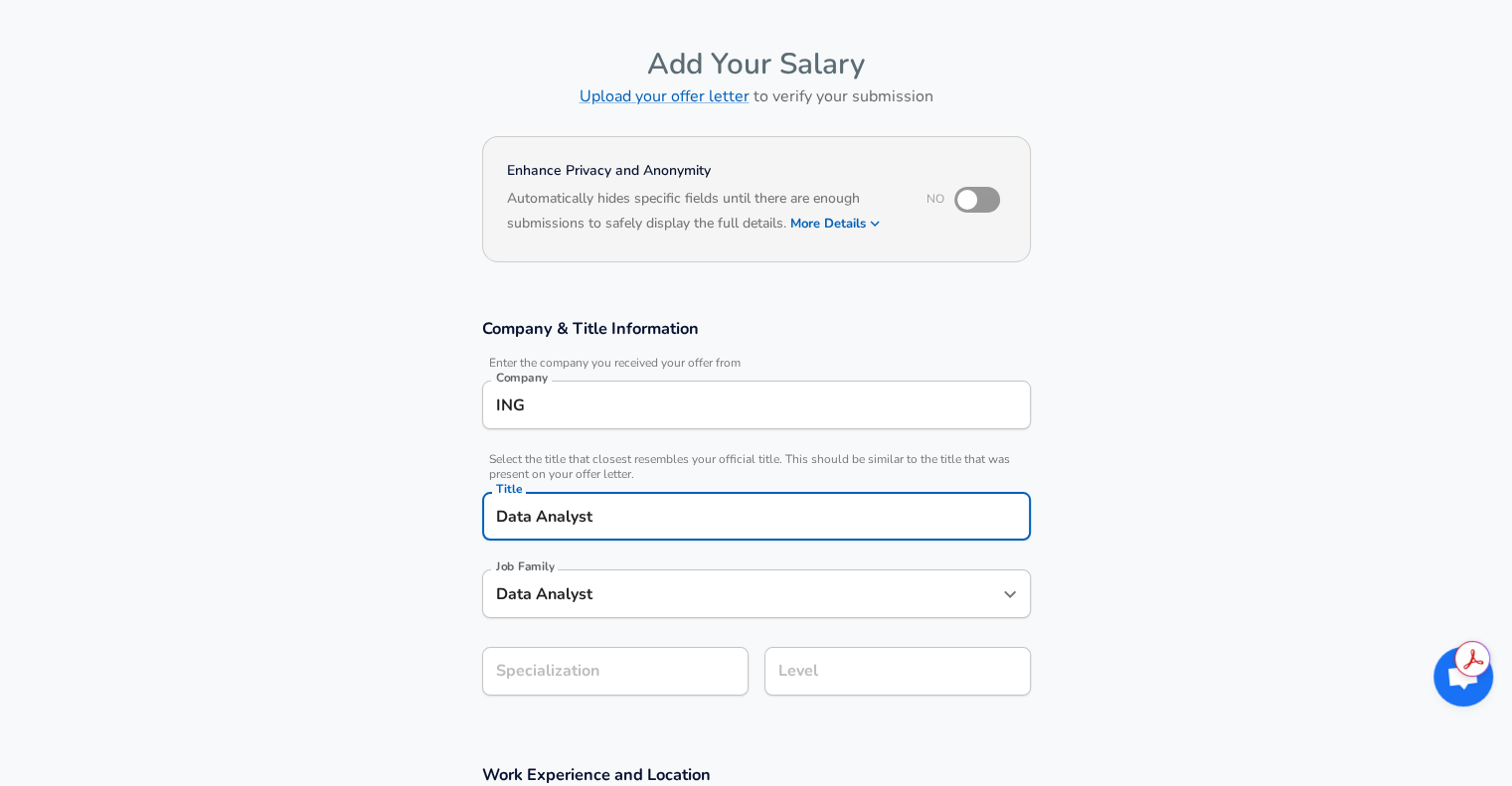 type on "Data Analyst" 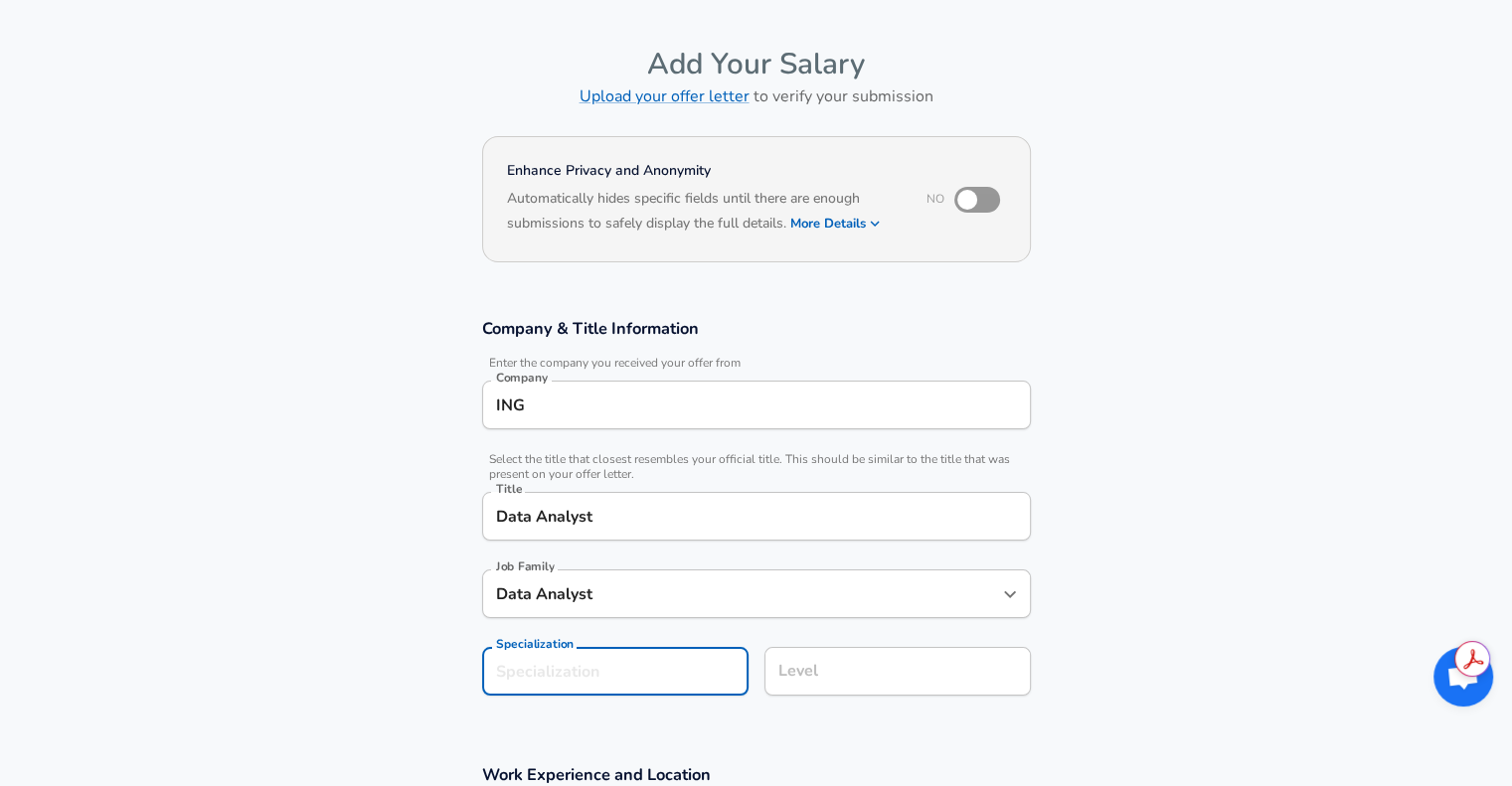 scroll, scrollTop: 119, scrollLeft: 0, axis: vertical 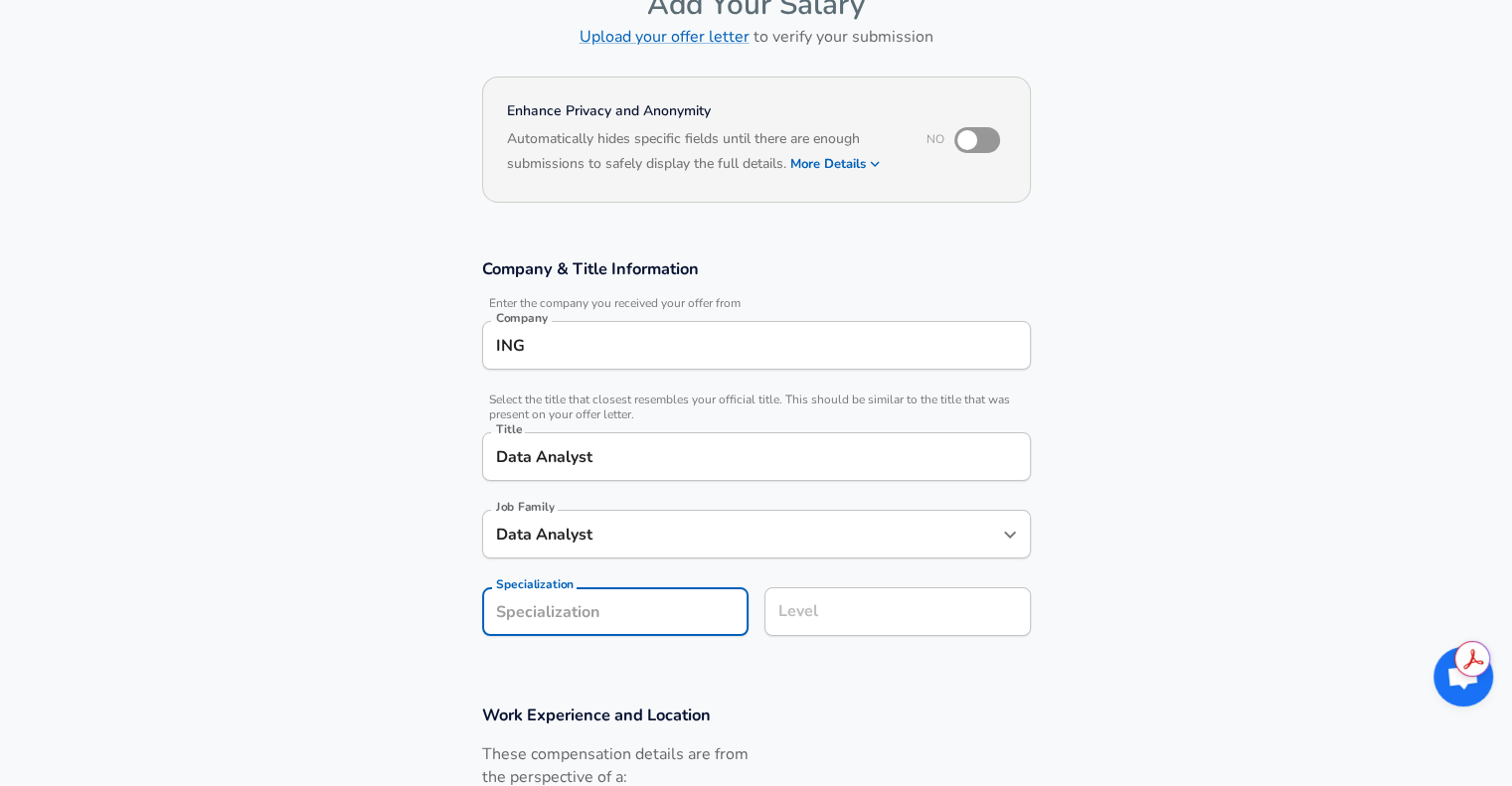 click on "Company & Title Information Enter the company you received your offer from Company ING Company Select the title that closest resembles your official title. This should be similar to the title that was present on your offer letter. Title Data Analyst Title Job Family Data Analyst Job Family Specialization Specialization Level Level" at bounding box center (756, 457) 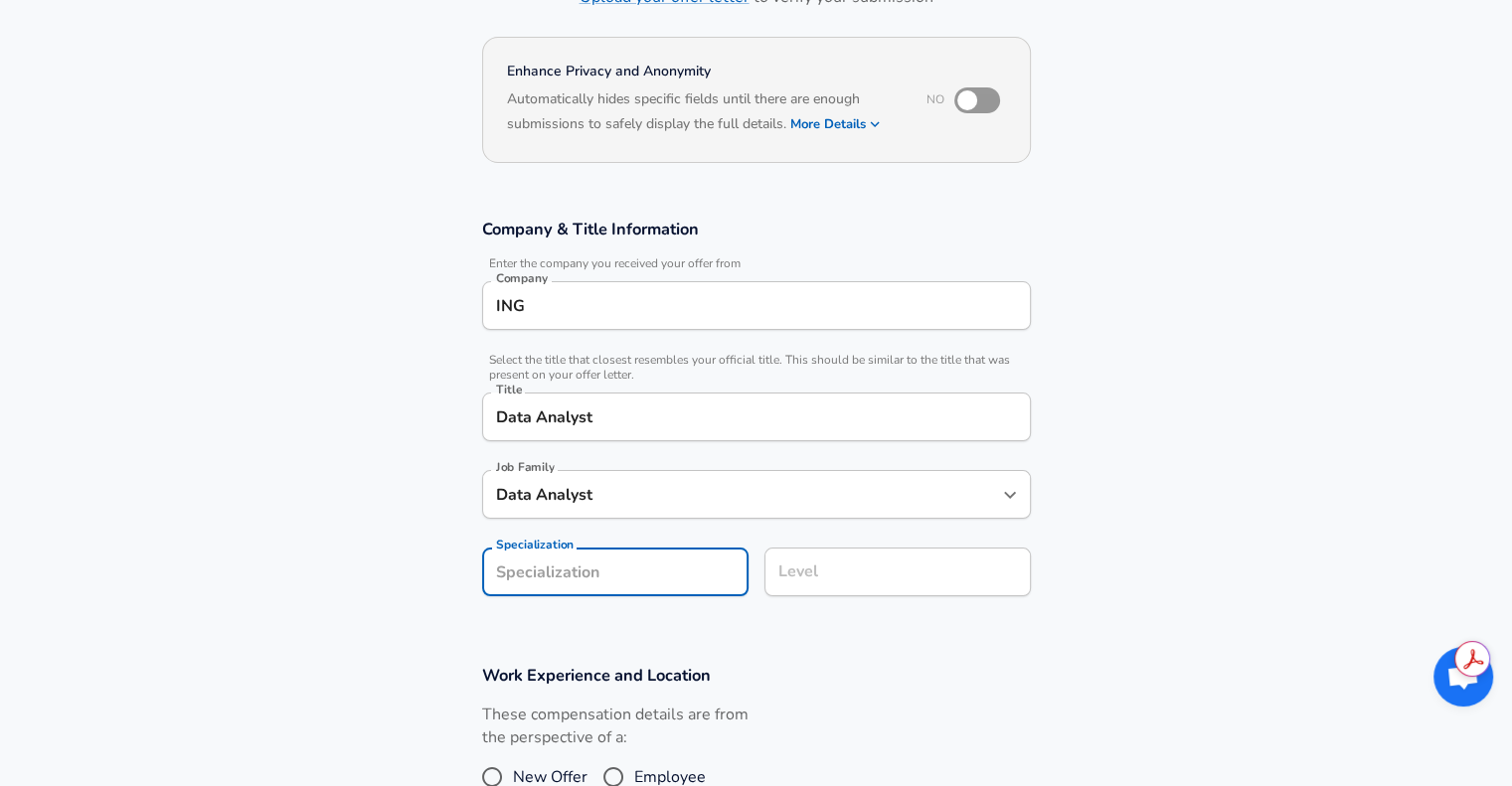 click on "Level" at bounding box center (898, 571) 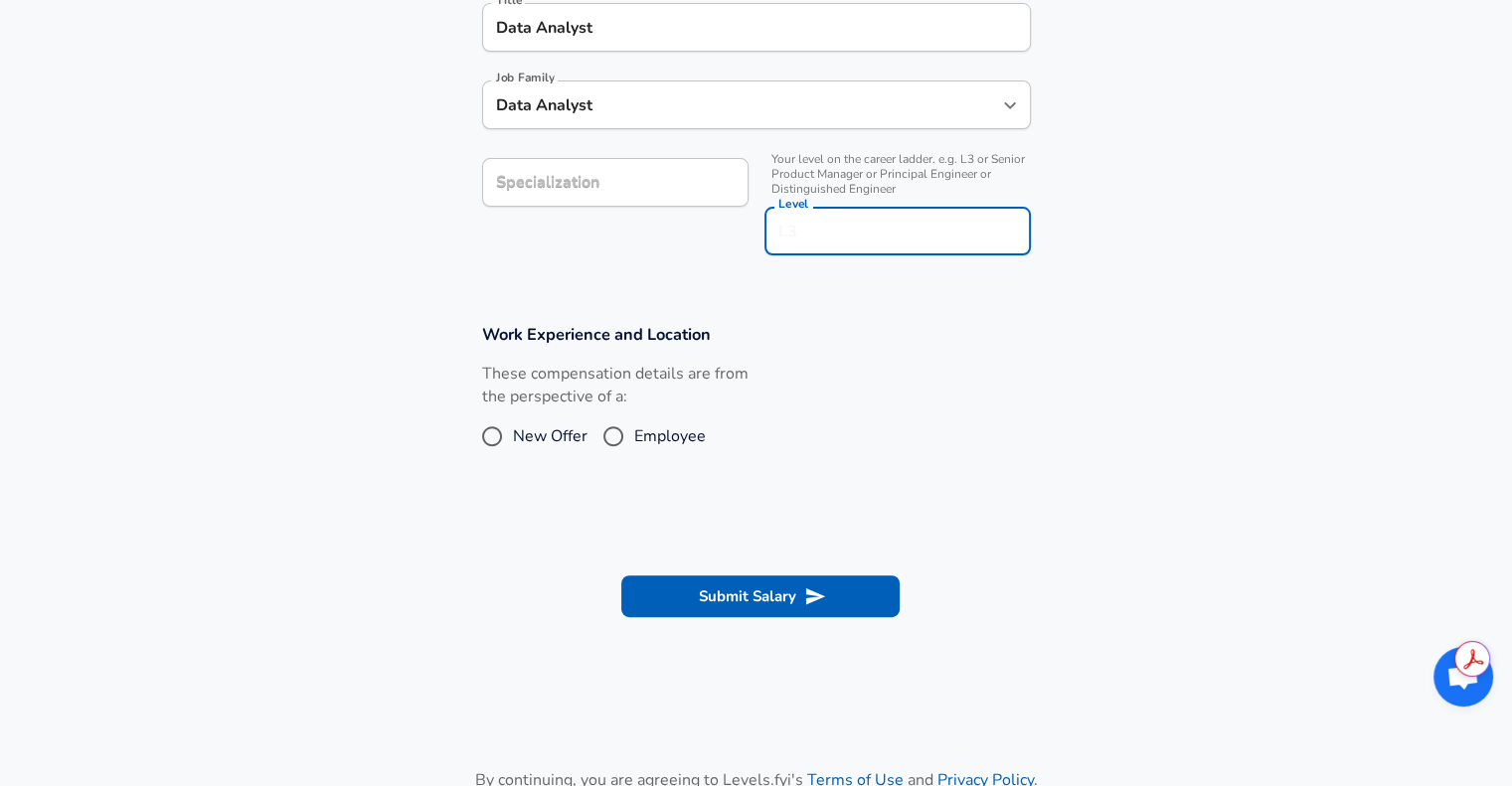 scroll, scrollTop: 571, scrollLeft: 0, axis: vertical 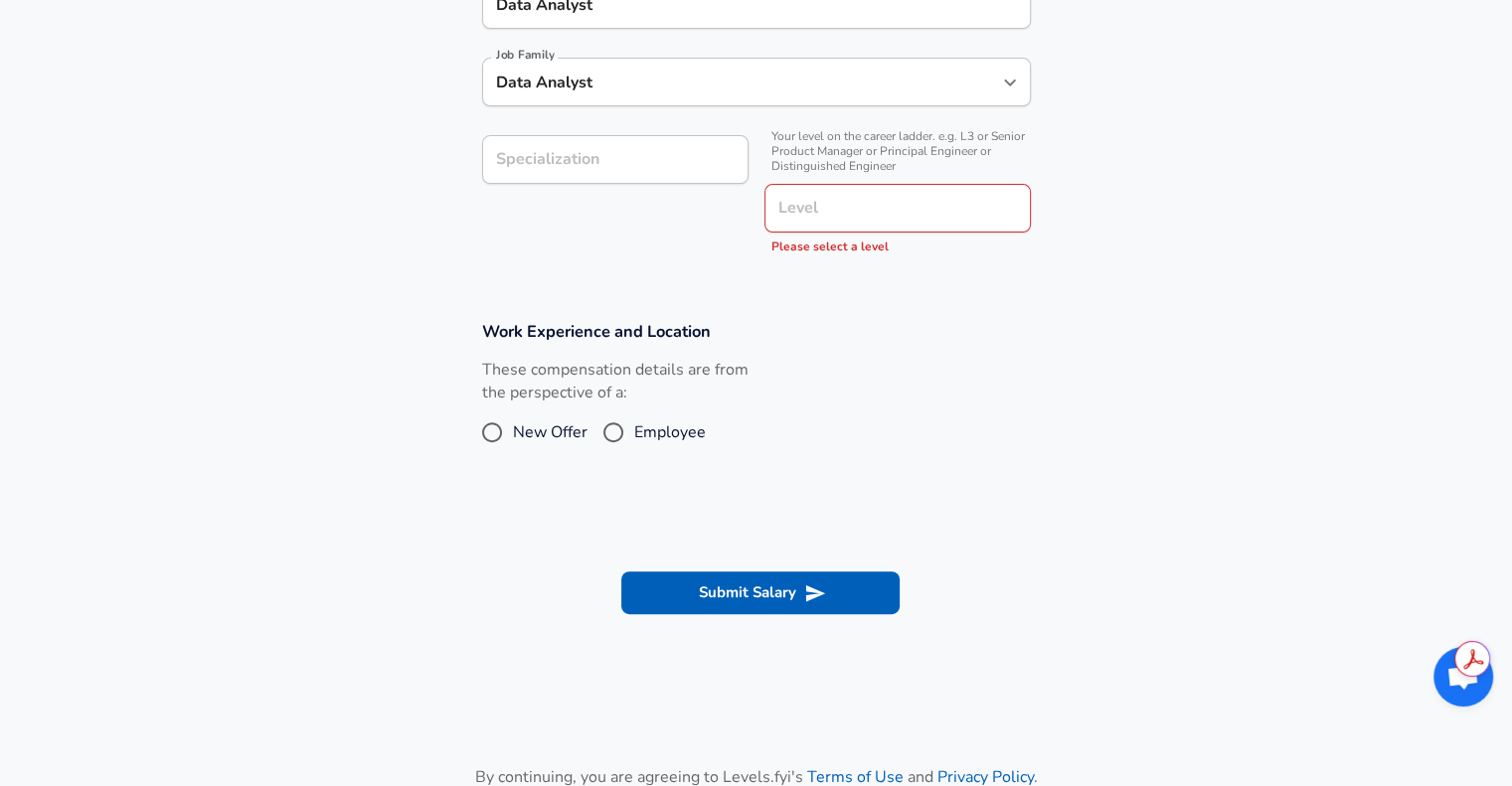 click on "New Offer" at bounding box center [550, 432] 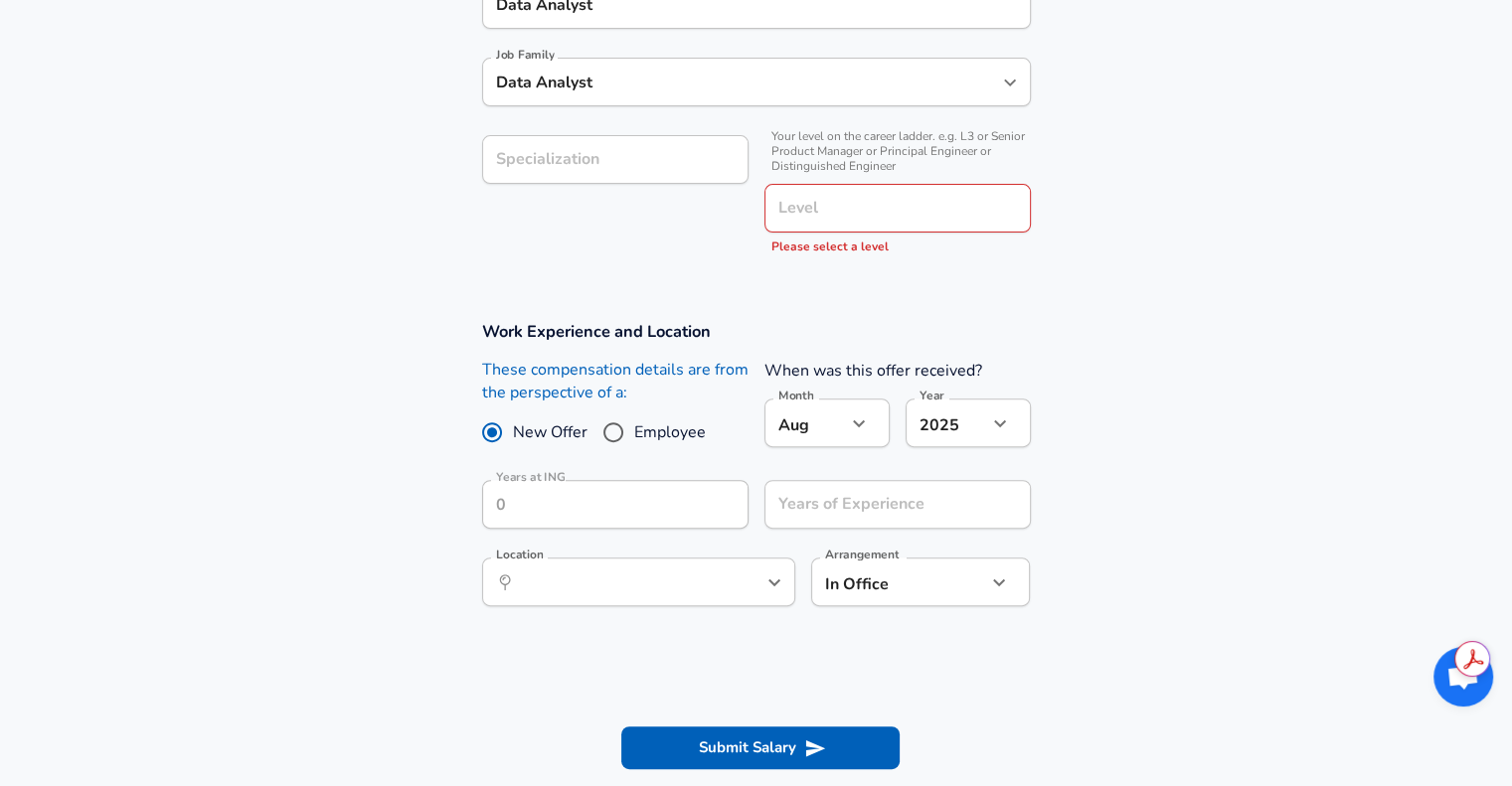 click on "Level" at bounding box center [898, 208] 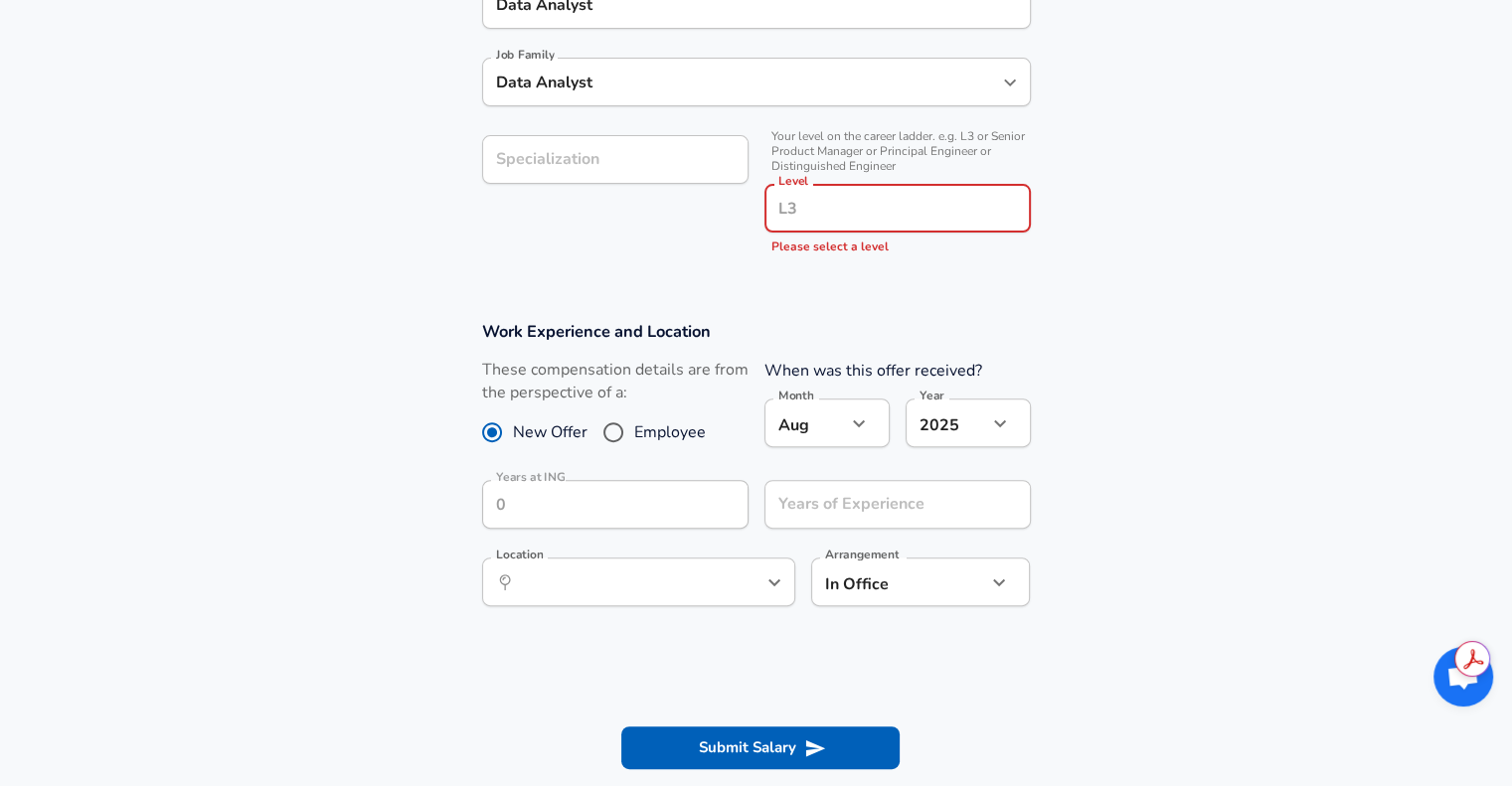 click on "Level" at bounding box center [898, 208] 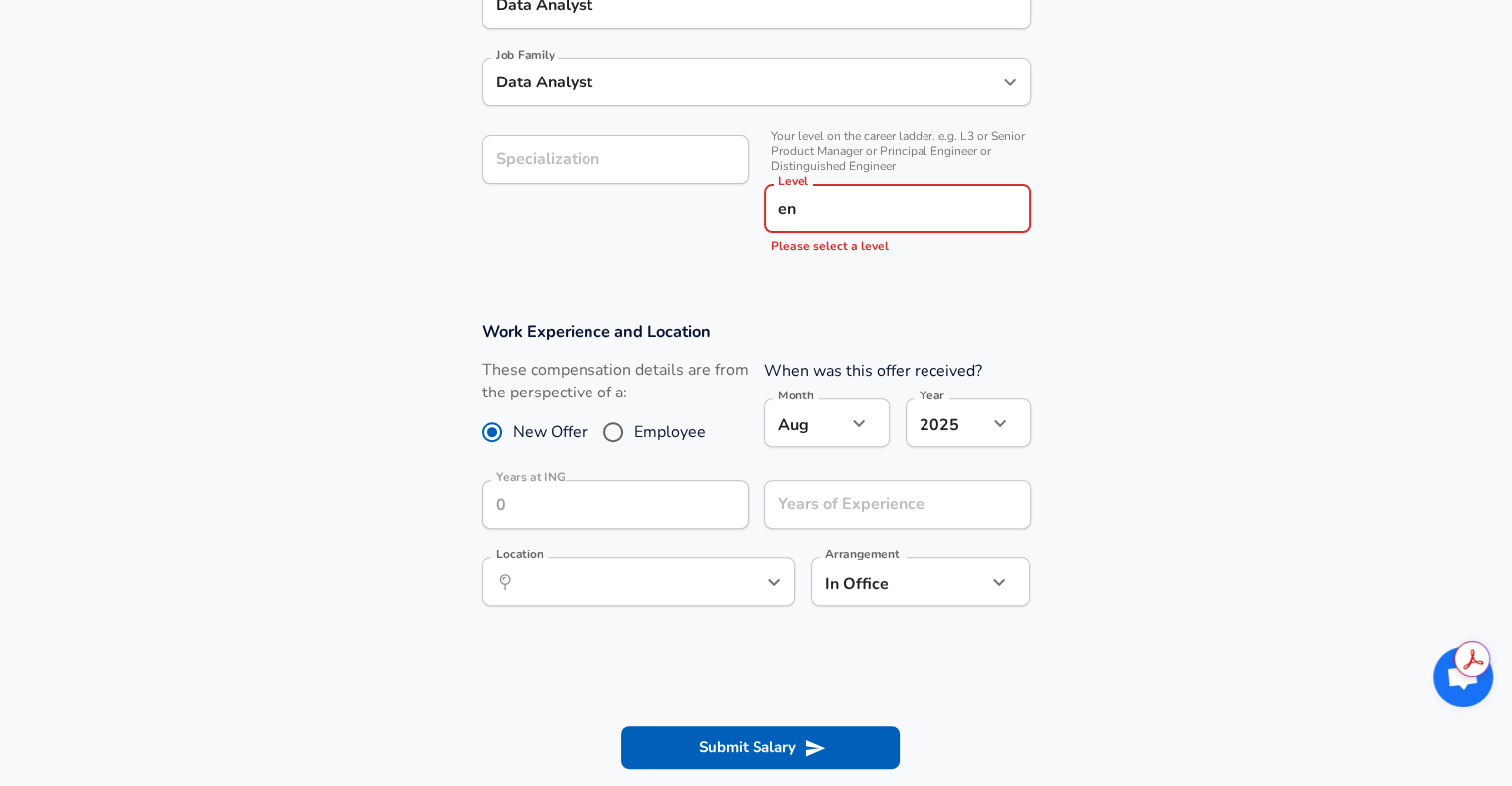 type on "e" 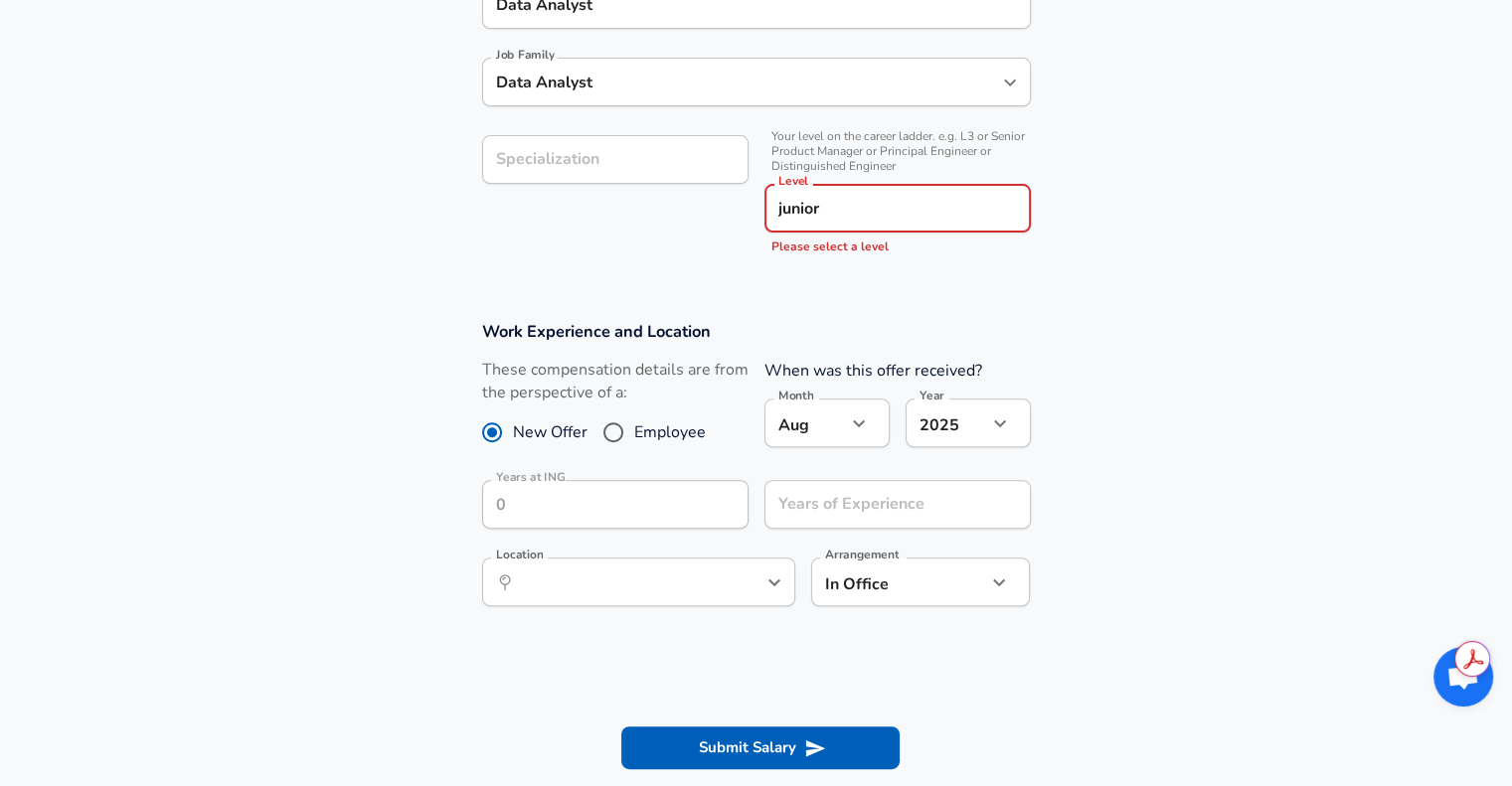 type on "junior" 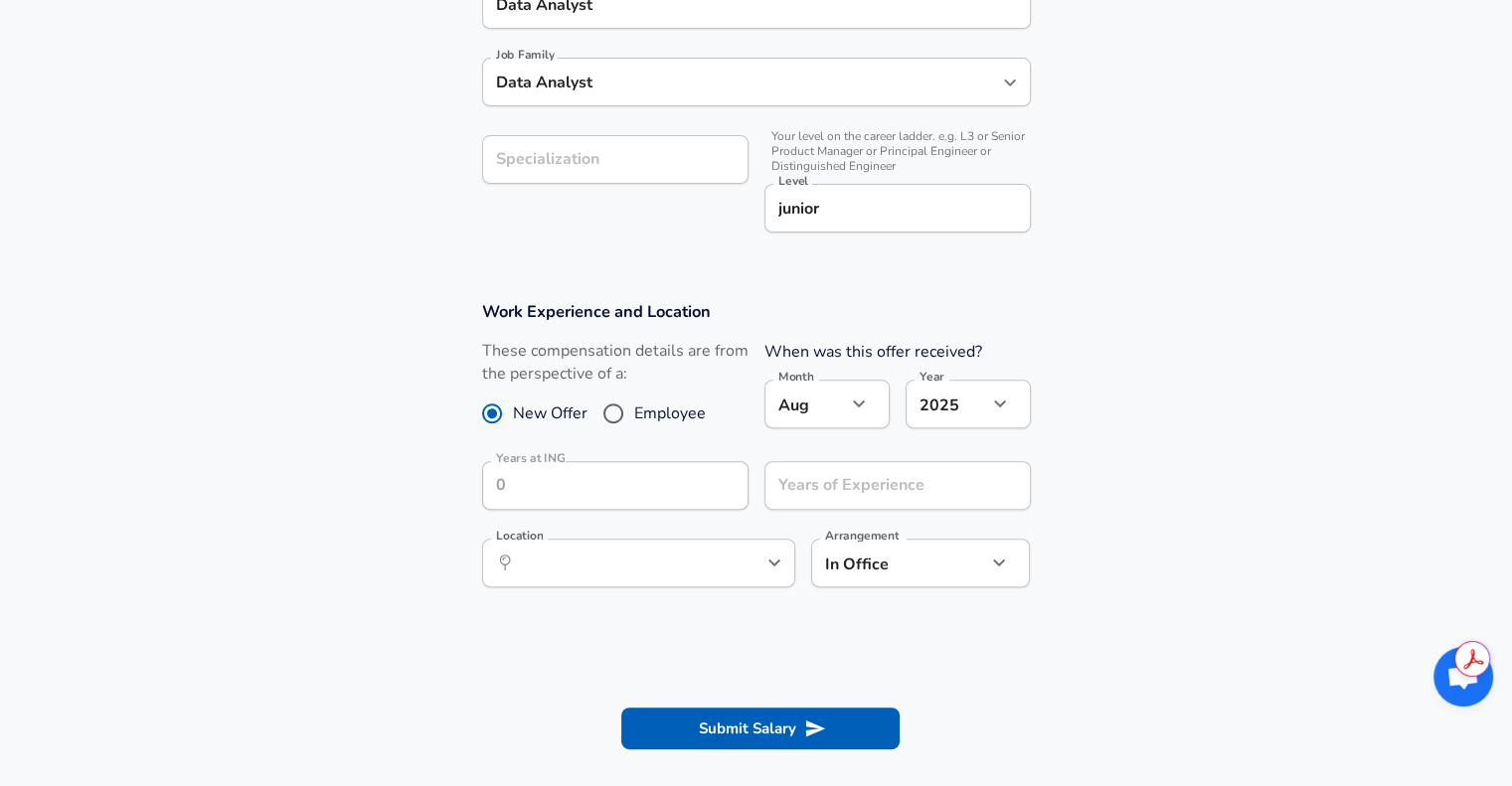 click on "Work Experience and Location These compensation details are from the perspective of a: New Offer Employee When was this offer received? Month Aug 8 Month Year 2025 2025 Year Years at ING Years at ING Years of Experience Years of Experience Location Arrangement In Office office Arrangement" at bounding box center (756, 454) 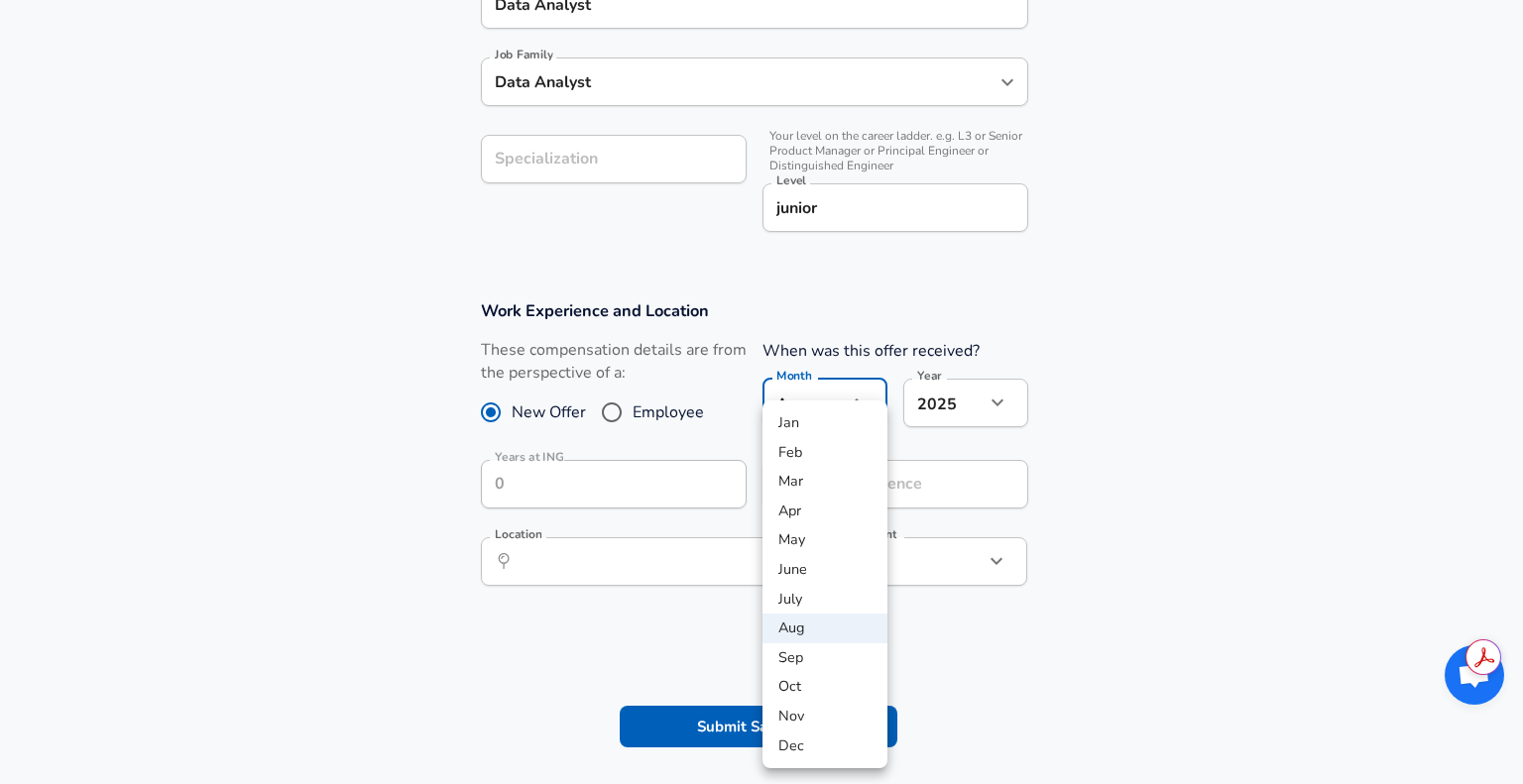 click on "We value your privacy We use cookies to enhance your browsing experience, serve personalized ads or content, and analyze our traffic. By clicking "Accept All", you consent to our use of cookies. Customize    Accept All   Customize Consent Preferences   We use cookies to help you navigate efficiently and perform certain functions. You will find detailed information about all cookies under each consent category below. The cookies that are categorized as "Necessary" are stored on your browser as they are essential for enabling the basic functionalities of the site. ...  Show more Necessary Always Active Necessary cookies are required to enable the basic features of this site, such as providing secure log-in or adjusting your consent preferences. These cookies do not store any personally identifiable data. Cookie _GRECAPTCHA Duration 5 months 27 days Description Google Recaptcha service sets this cookie to identify bots to protect the website against malicious spam attacks. Cookie __stripe_mid Duration 1 year MR" at bounding box center (762, -178) 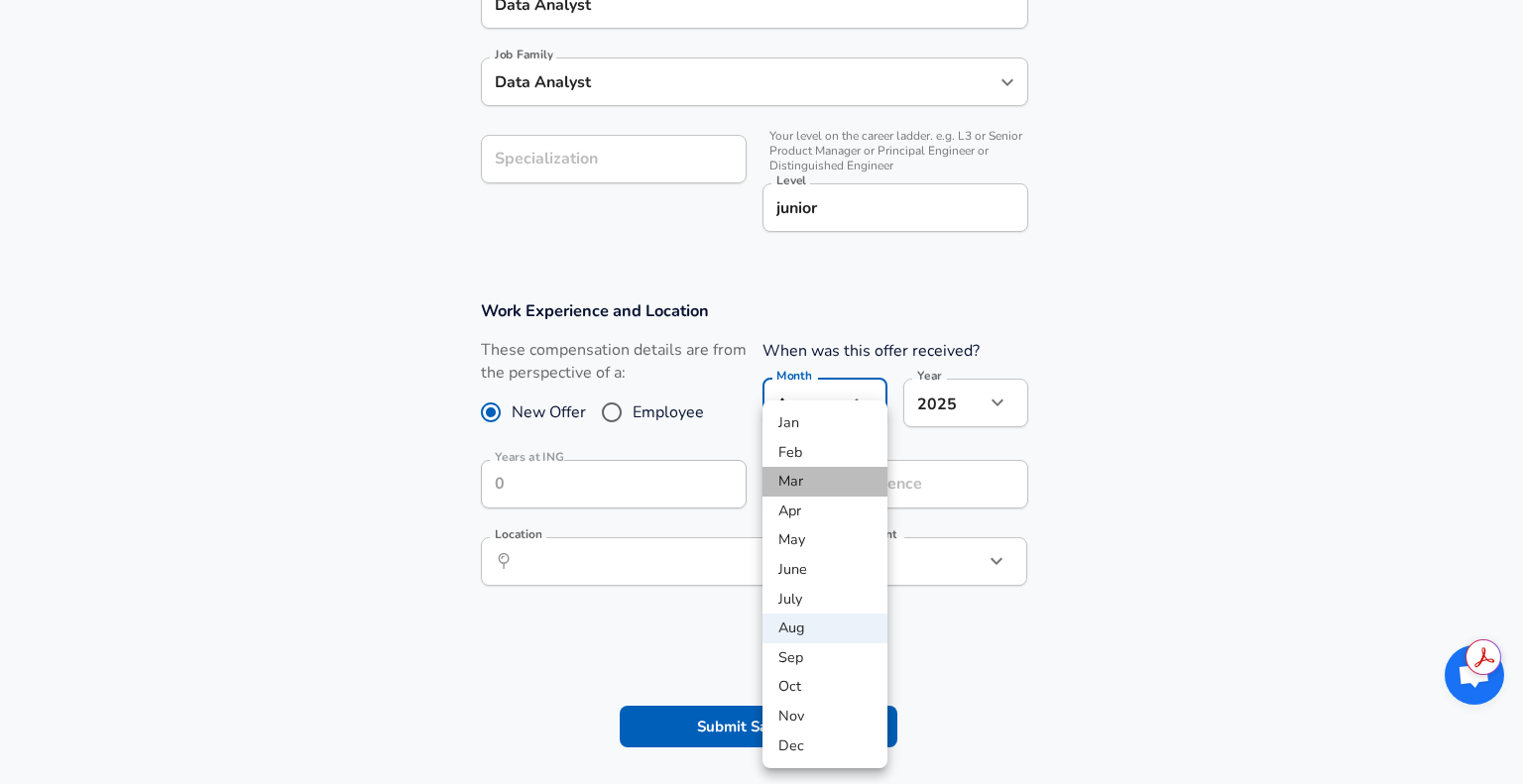 click on "Mar" at bounding box center [825, 482] 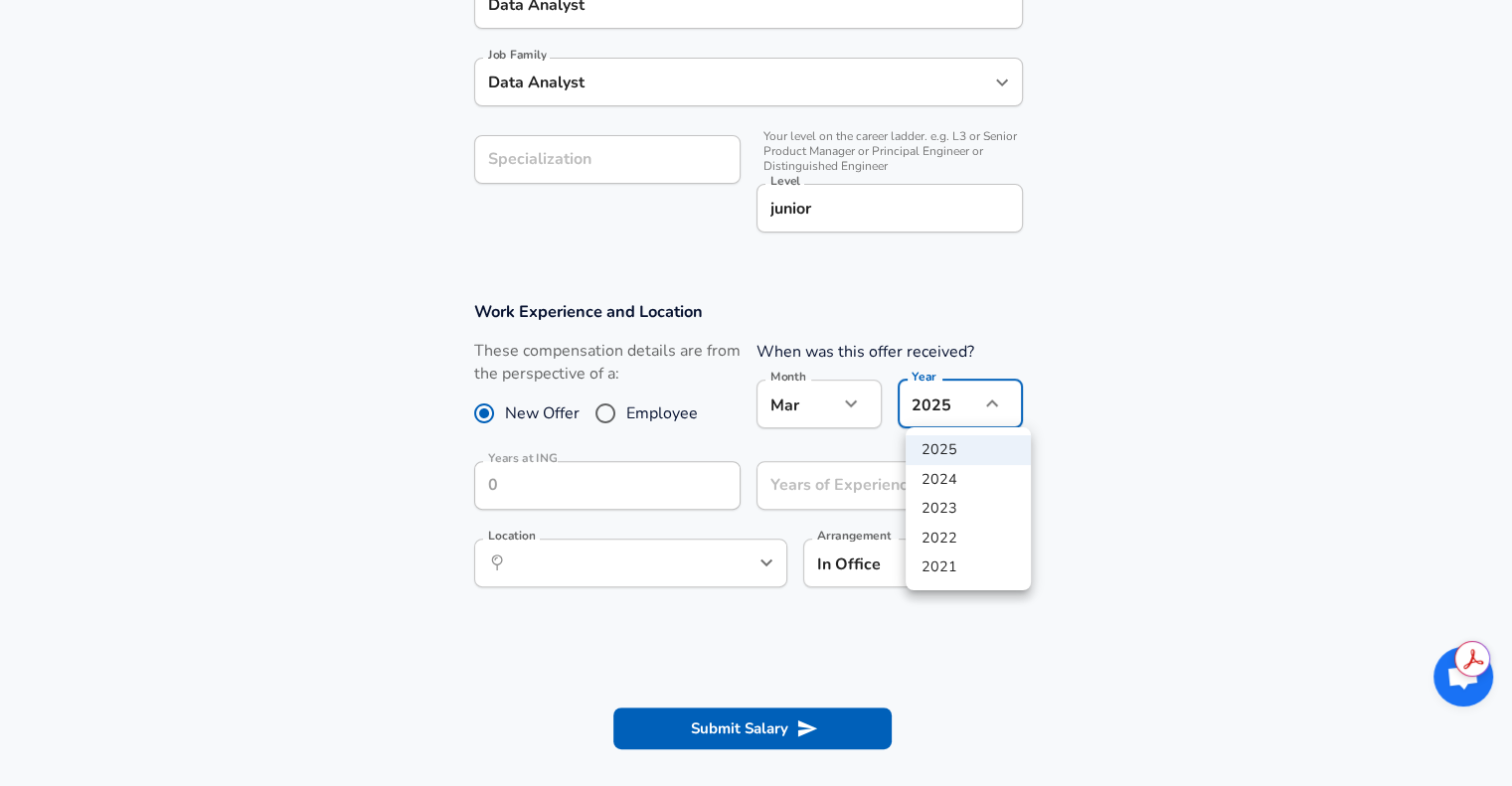 click on "We value your privacy We use cookies to enhance your browsing experience, serve personalized ads or content, and analyze our traffic. By clicking "Accept All", you consent to our use of cookies. Customize    Accept All   Customize Consent Preferences   We use cookies to help you navigate efficiently and perform certain functions. You will find detailed information about all cookies under each consent category below. The cookies that are categorized as "Necessary" are stored on your browser as they are essential for enabling the basic functionalities of the site. ...  Show more Necessary Always Active Necessary cookies are required to enable the basic features of this site, such as providing secure log-in or adjusting your consent preferences. These cookies do not store any personally identifiable data. Cookie _GRECAPTCHA Duration 5 months 27 days Description Google Recaptcha service sets this cookie to identify bots to protect the website against malicious spam attacks. Cookie __stripe_mid Duration 1 year MR" at bounding box center [756, -179] 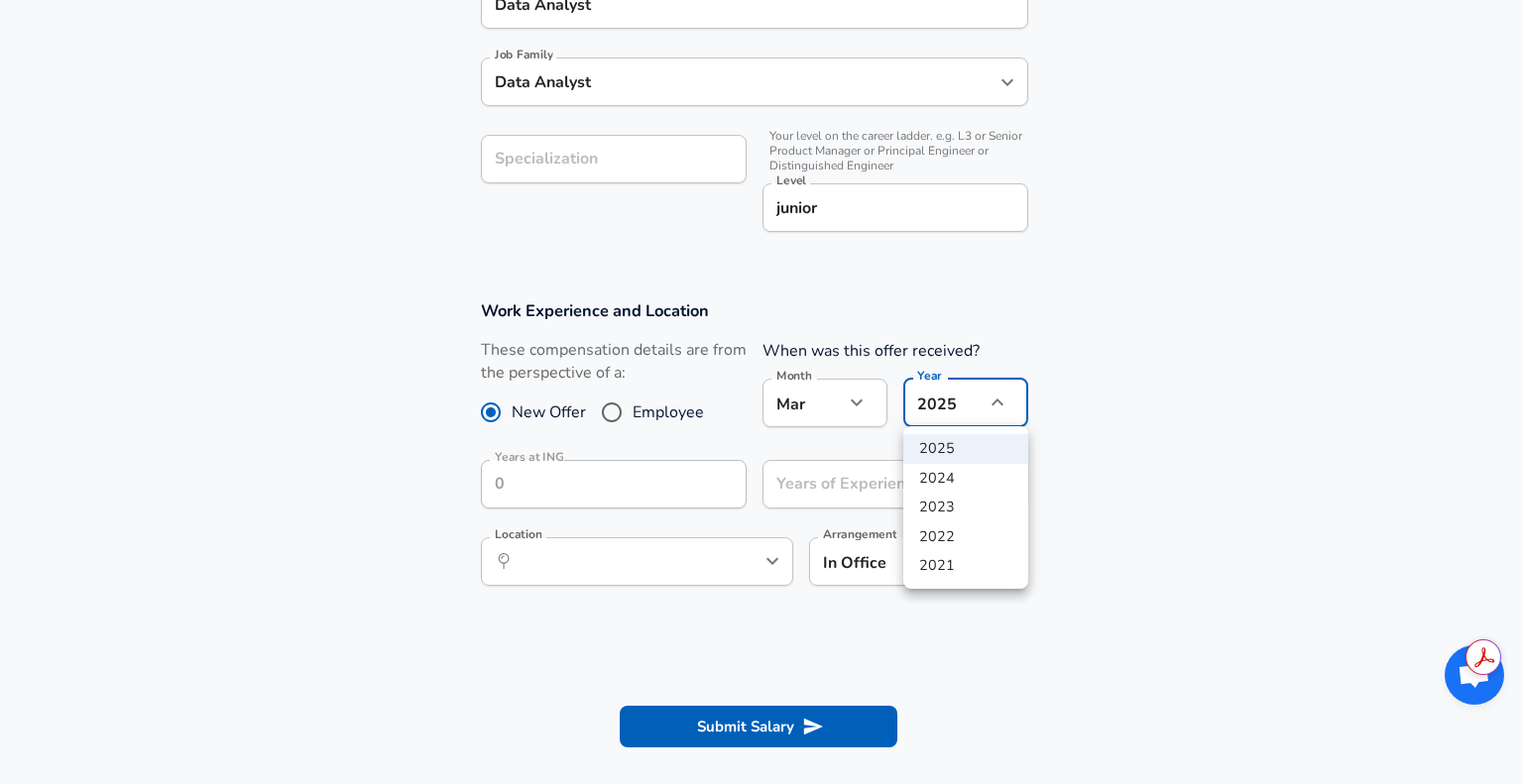 click on "2024" at bounding box center [966, 479] 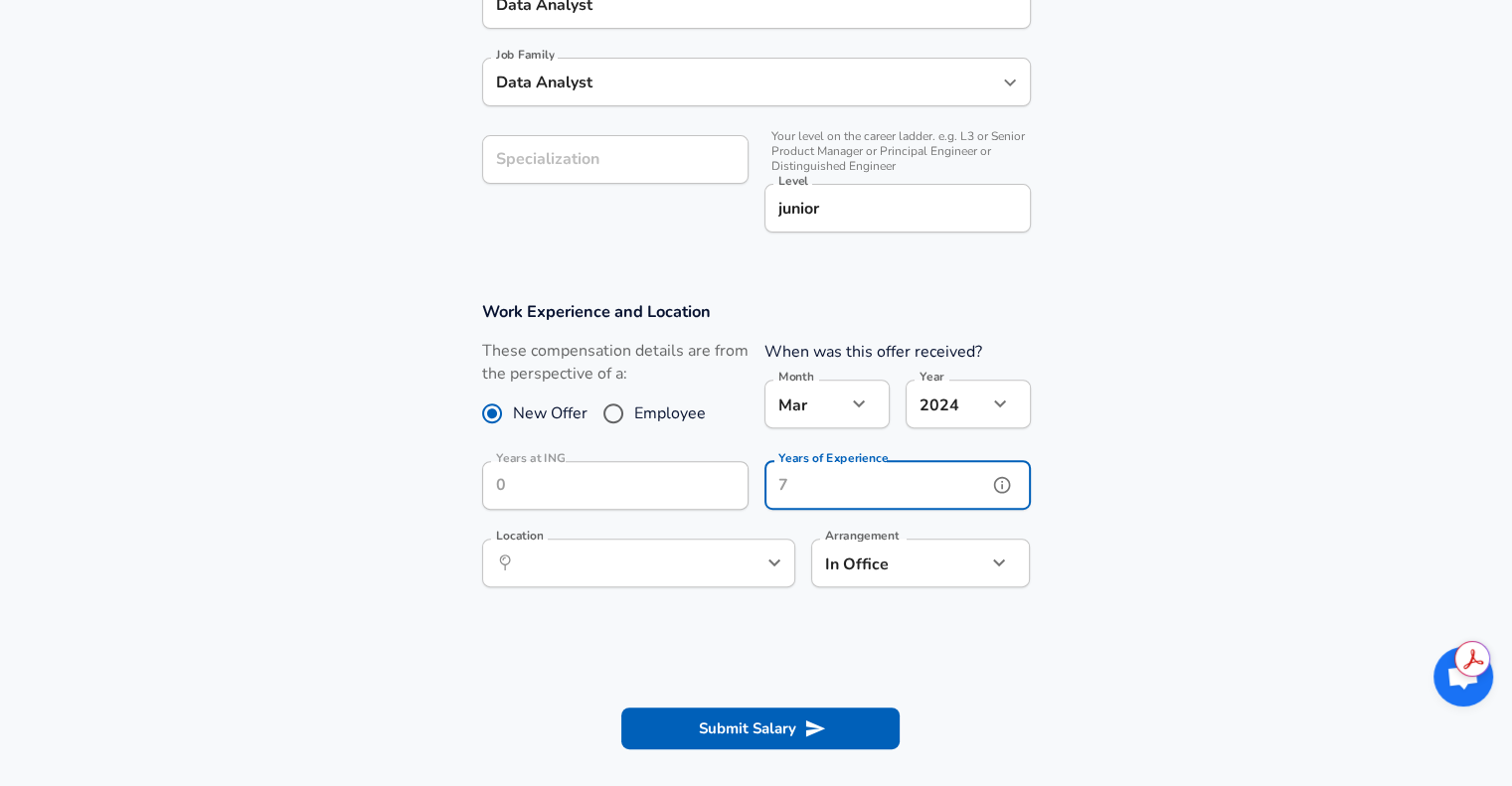 click on "Years of Experience" at bounding box center (876, 485) 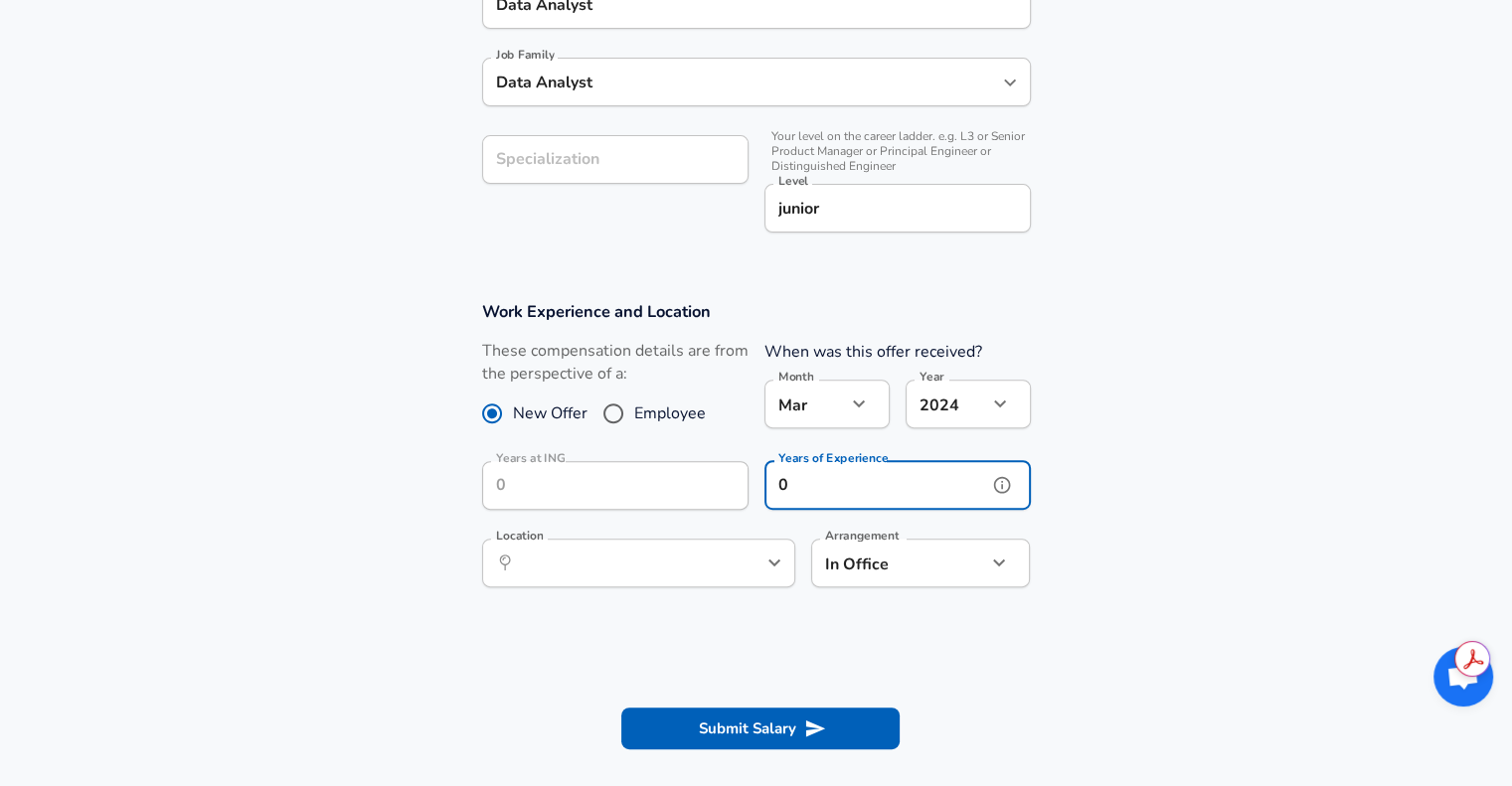 type on "0" 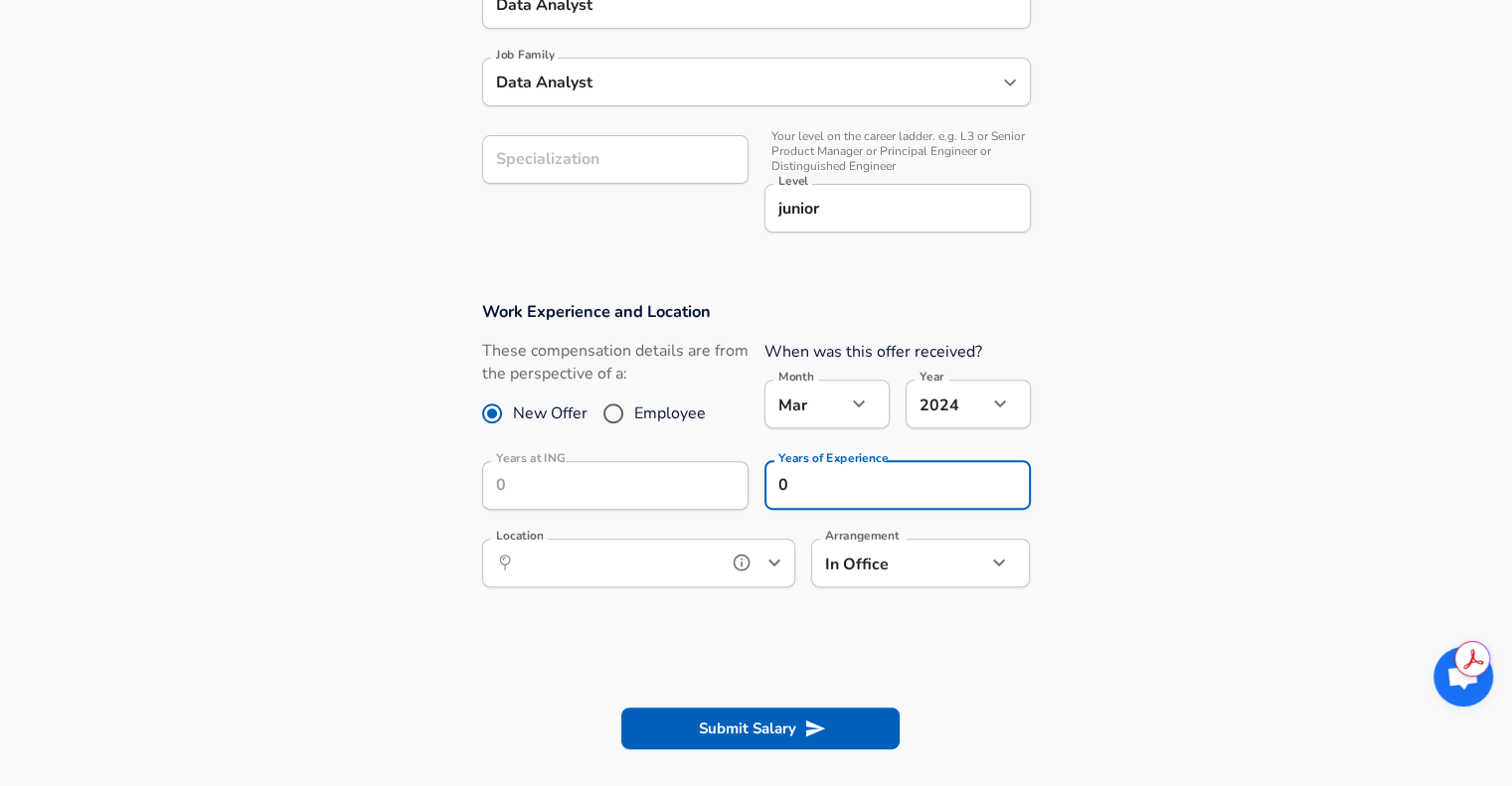 click on "Location" at bounding box center [616, 562] 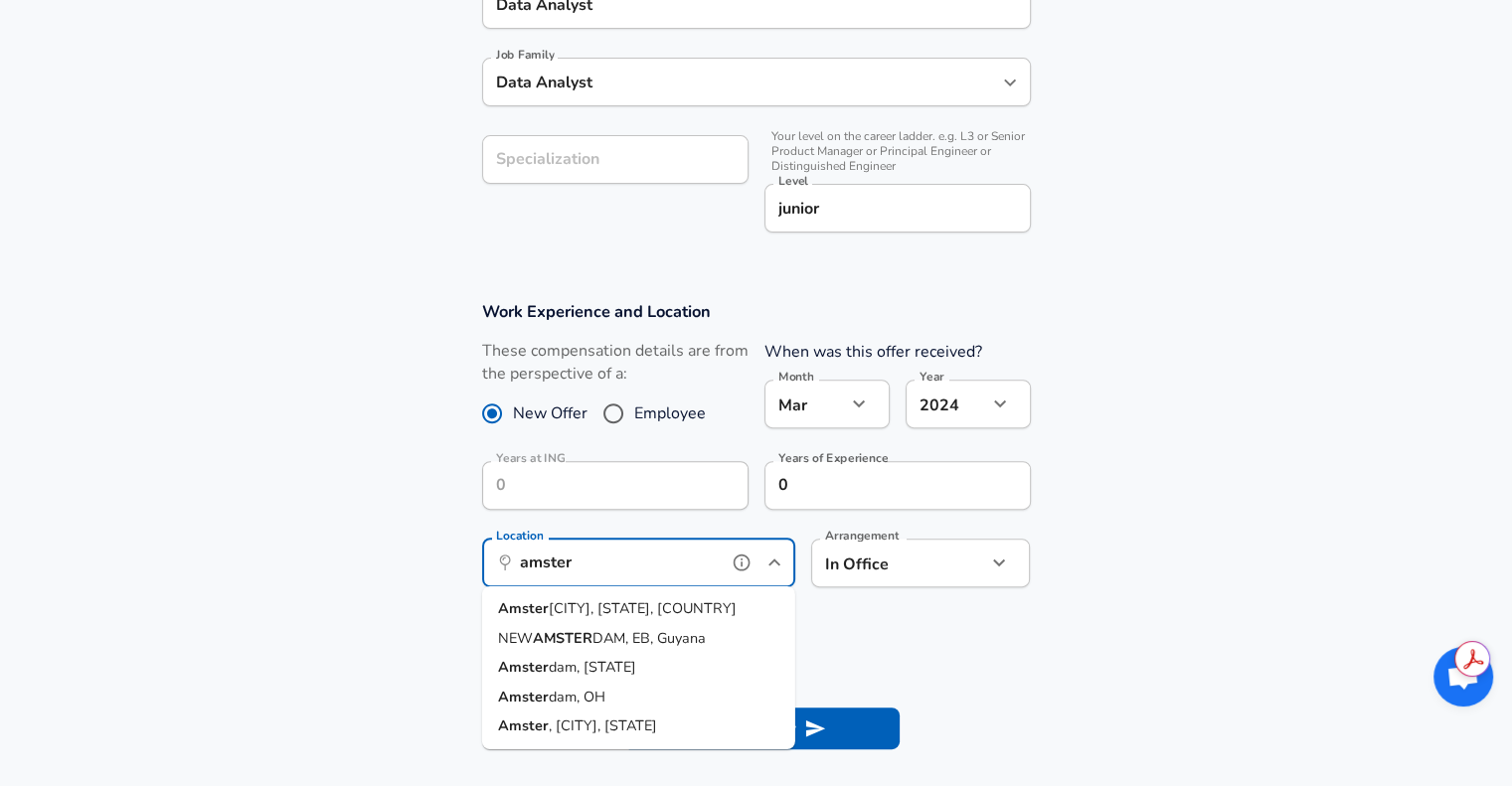click on "[CITY], [STATE], [COUNTRY]" at bounding box center [642, 608] 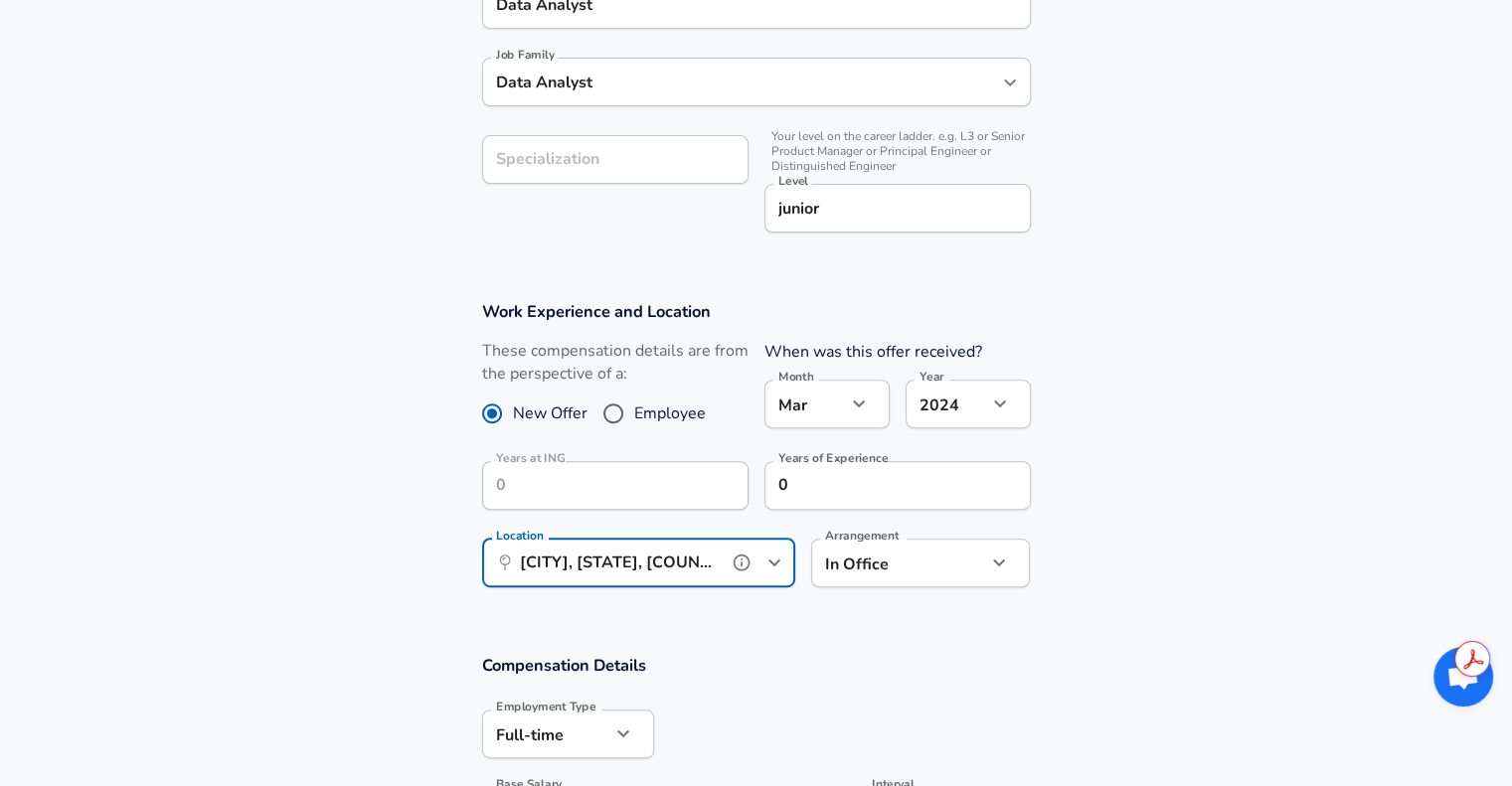 type on "[CITY], [STATE], [COUNTRY]" 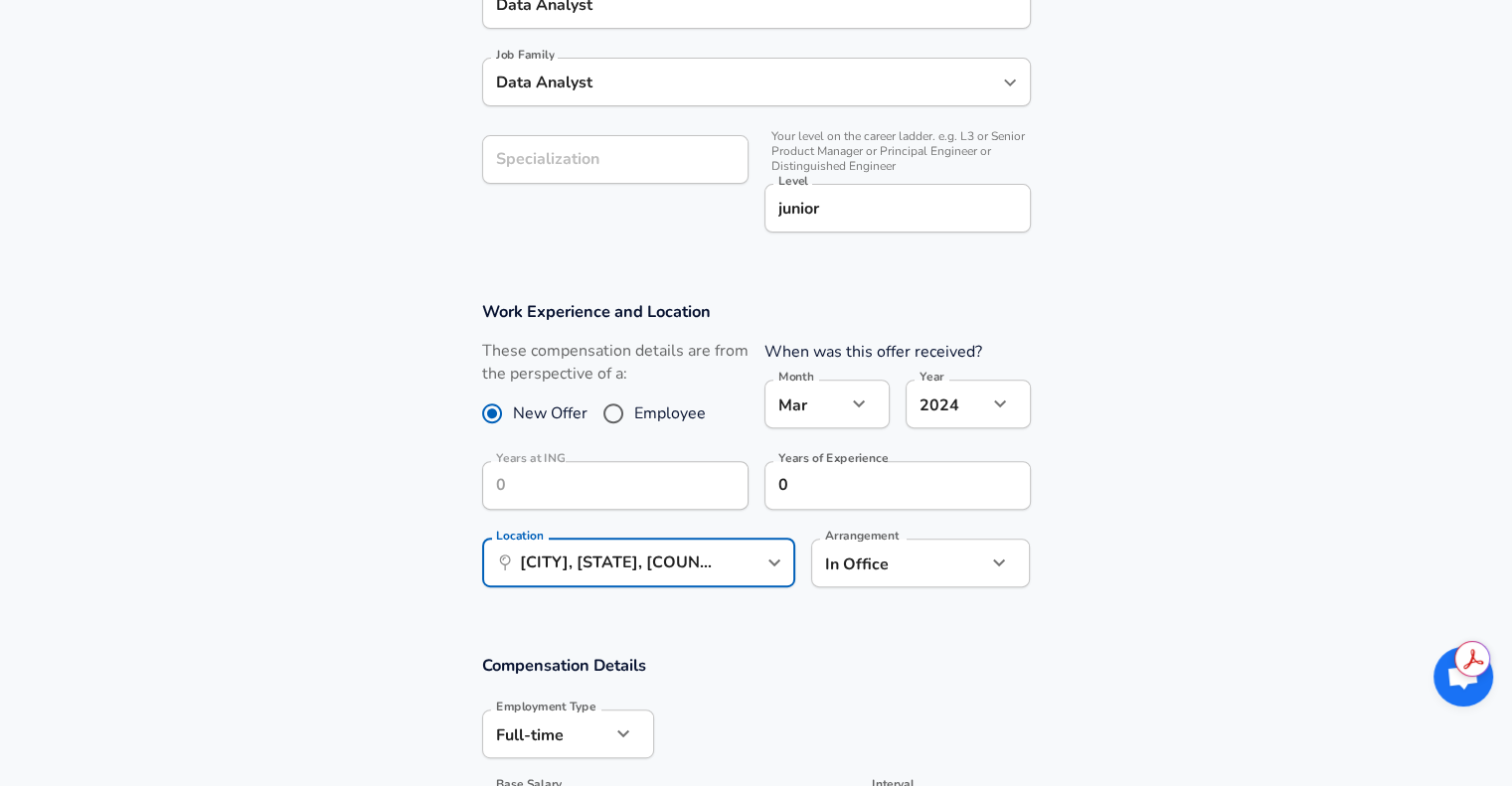 click on "Compensation Details" at bounding box center [756, 665] 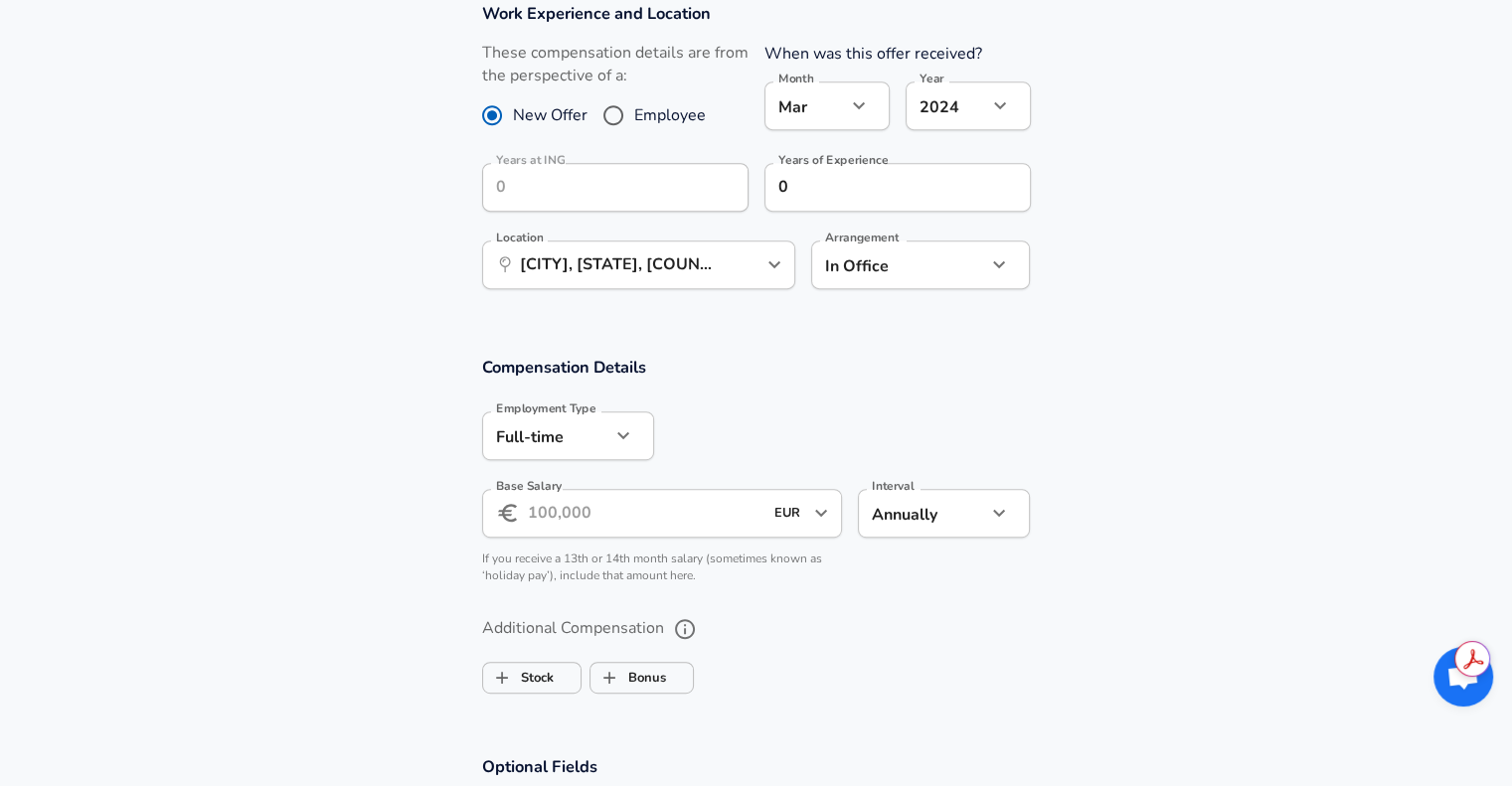scroll, scrollTop: 878, scrollLeft: 0, axis: vertical 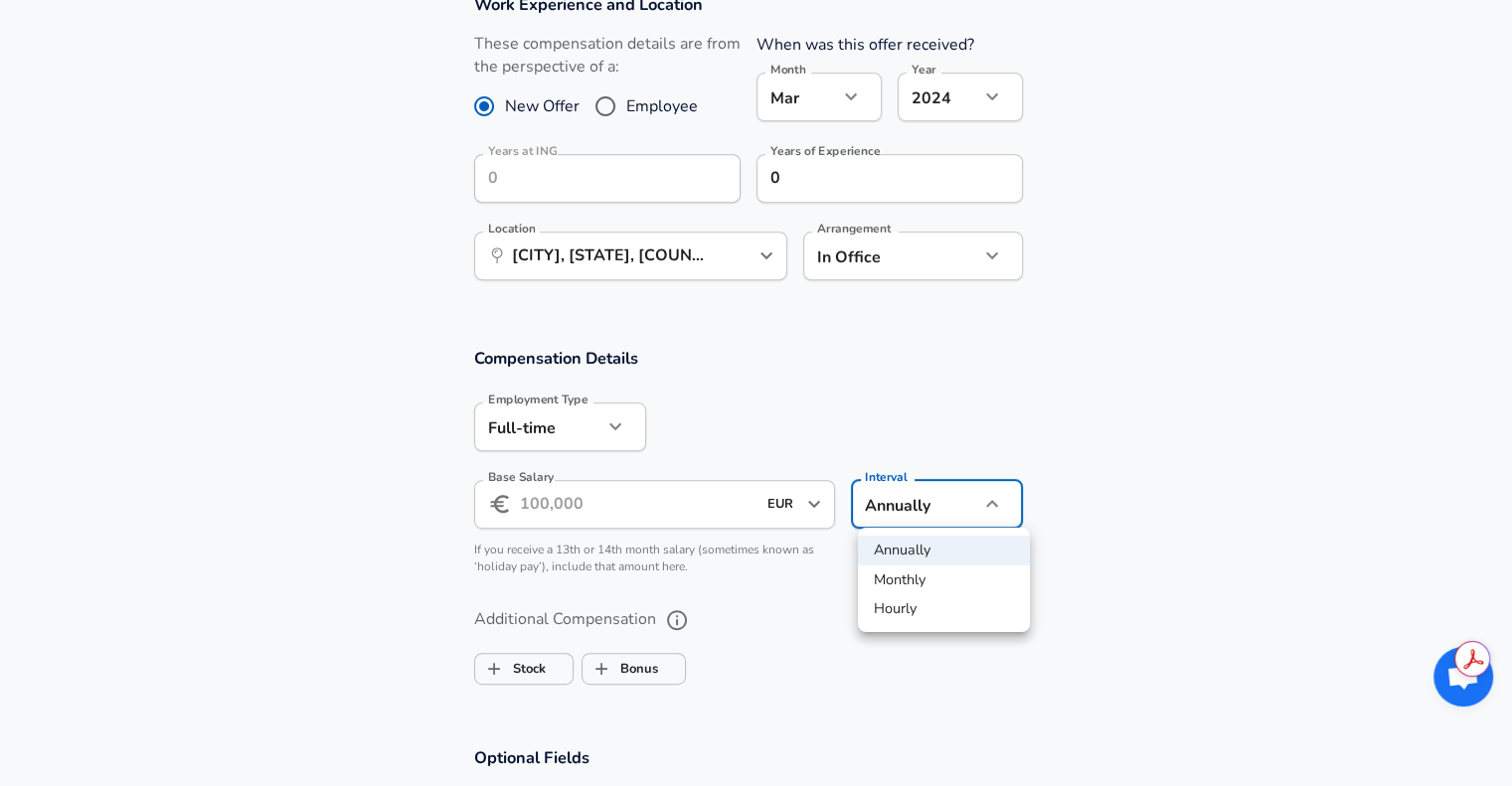 click on "We value your privacy We use cookies to enhance your browsing experience, serve personalized ads or content, and analyze our traffic. By clicking "Accept All", you consent to our use of cookies. Customize    Accept All   Customize Consent Preferences   We use cookies to help you navigate efficiently and perform certain functions. You will find detailed information about all cookies under each consent category below. The cookies that are categorized as "Necessary" are stored on your browser as they are essential for enabling the basic functionalities of the site. ...  Show more Necessary Always Active Necessary cookies are required to enable the basic features of this site, such as providing secure log-in or adjusting your consent preferences. These cookies do not store any personally identifiable data. Cookie _GRECAPTCHA Duration 5 months 27 days Description Google Recaptcha service sets this cookie to identify bots to protect the website against malicious spam attacks. Cookie __stripe_mid Duration 1 year MR" at bounding box center [756, -486] 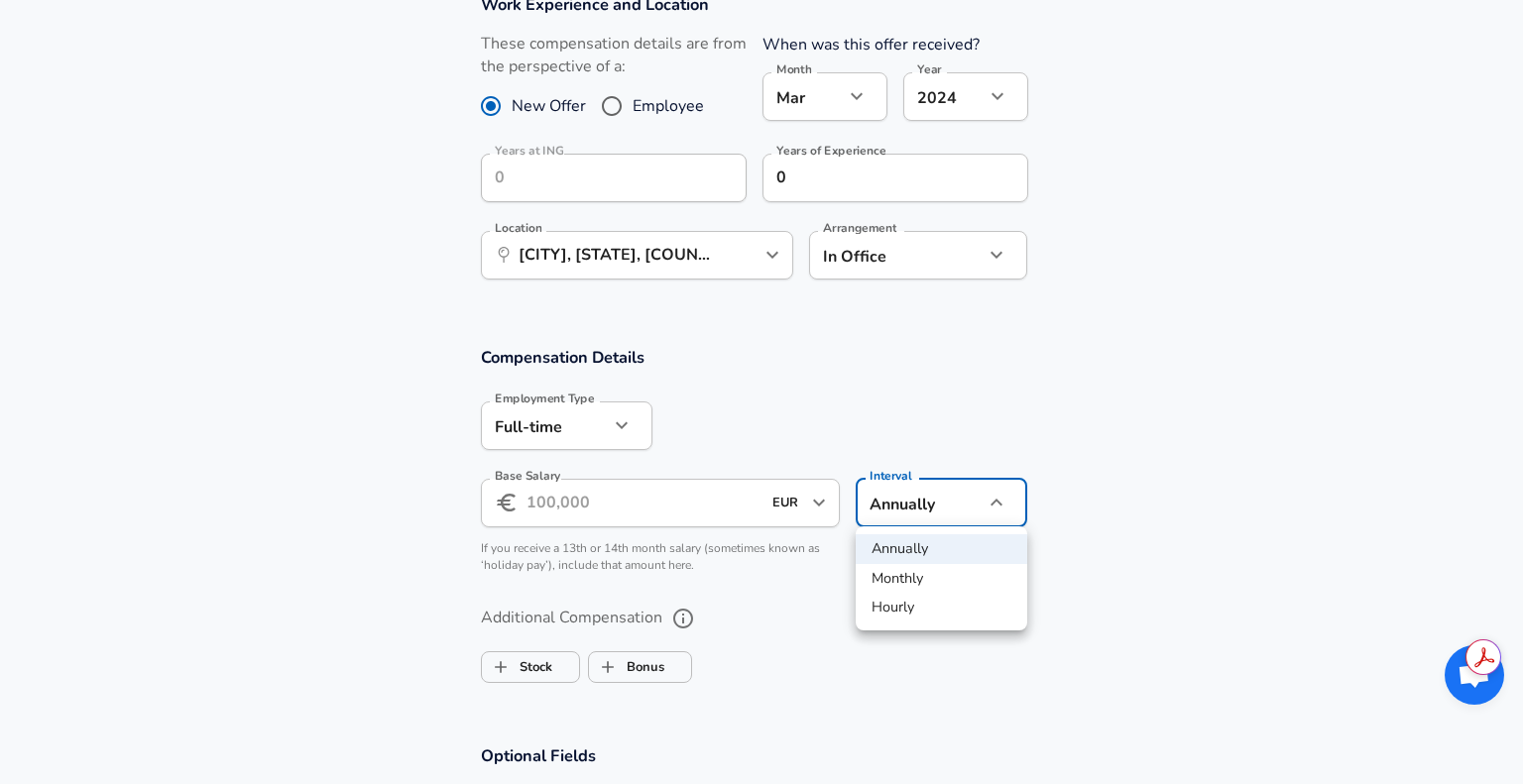 click at bounding box center (762, 392) 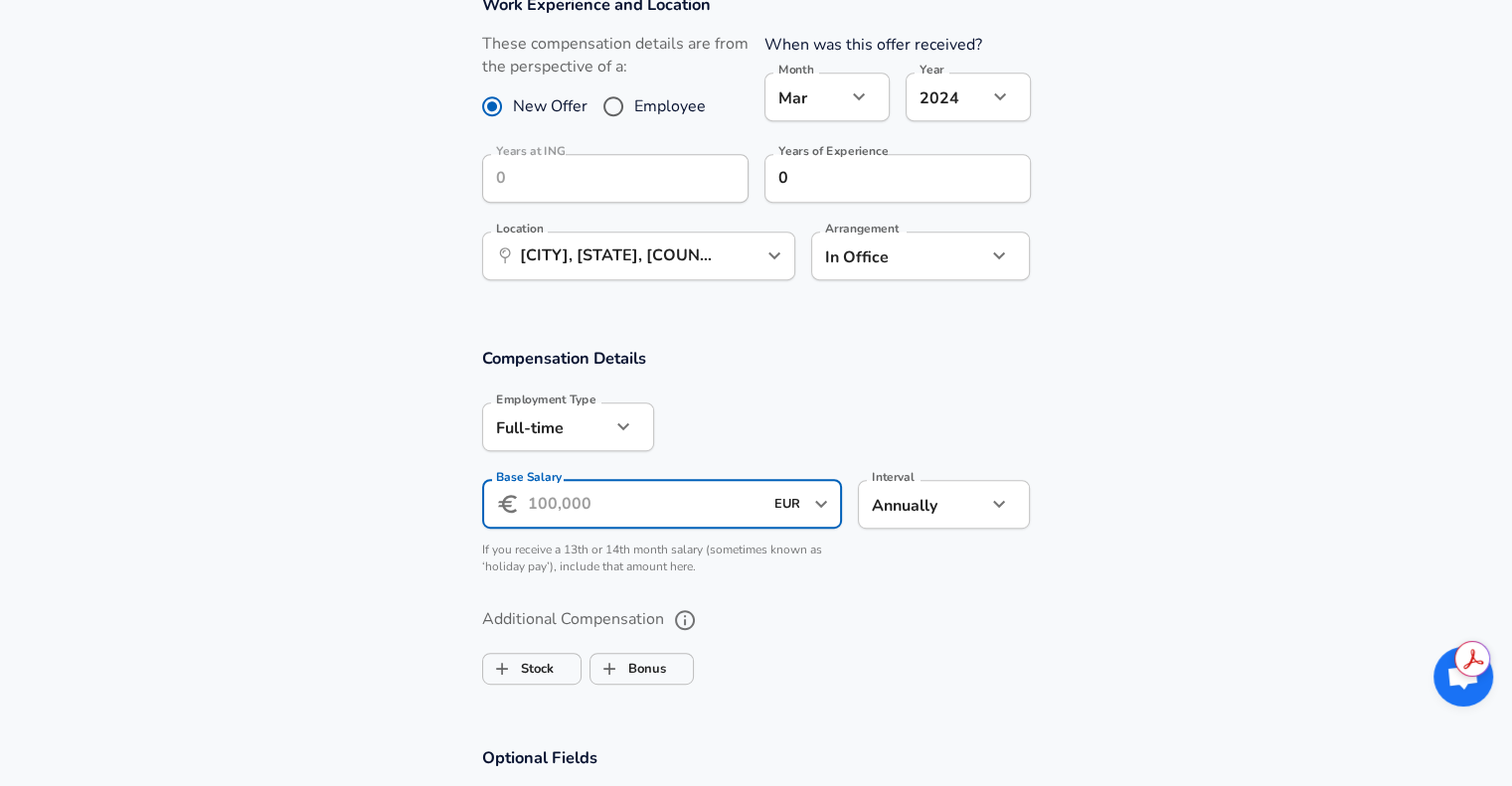 click on "Base Salary" at bounding box center [645, 504] 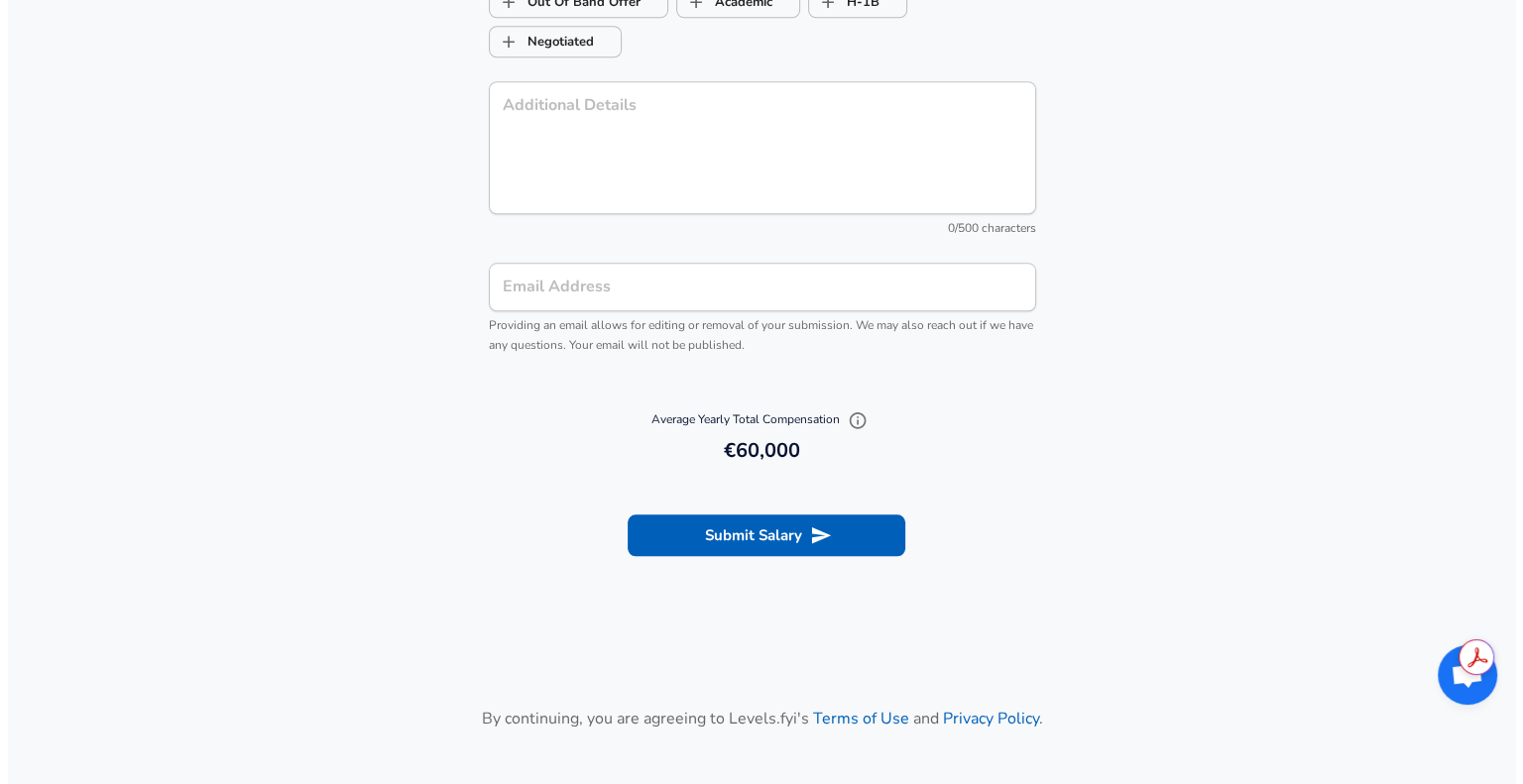 scroll, scrollTop: 1895, scrollLeft: 0, axis: vertical 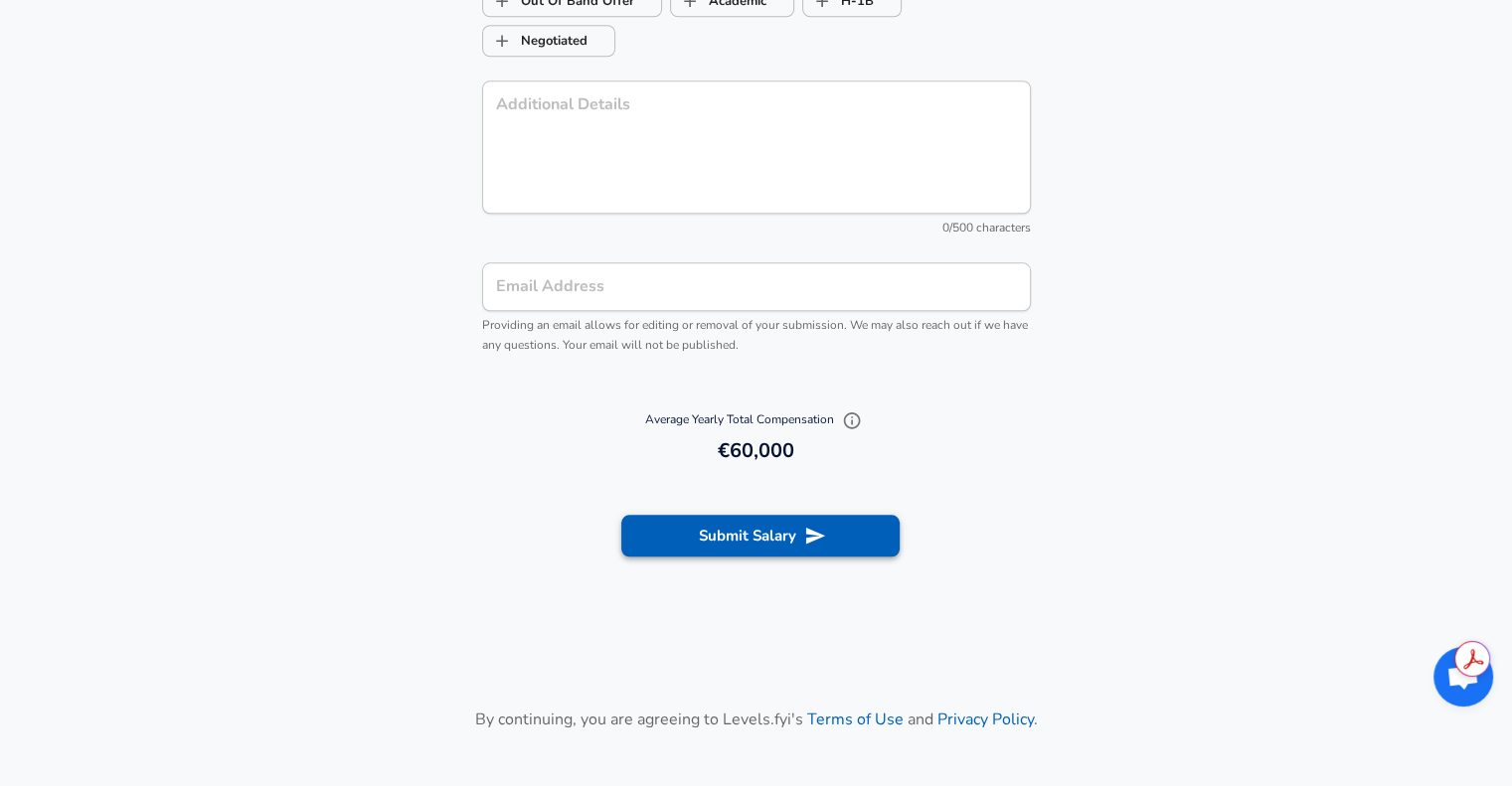type on "60.000" 